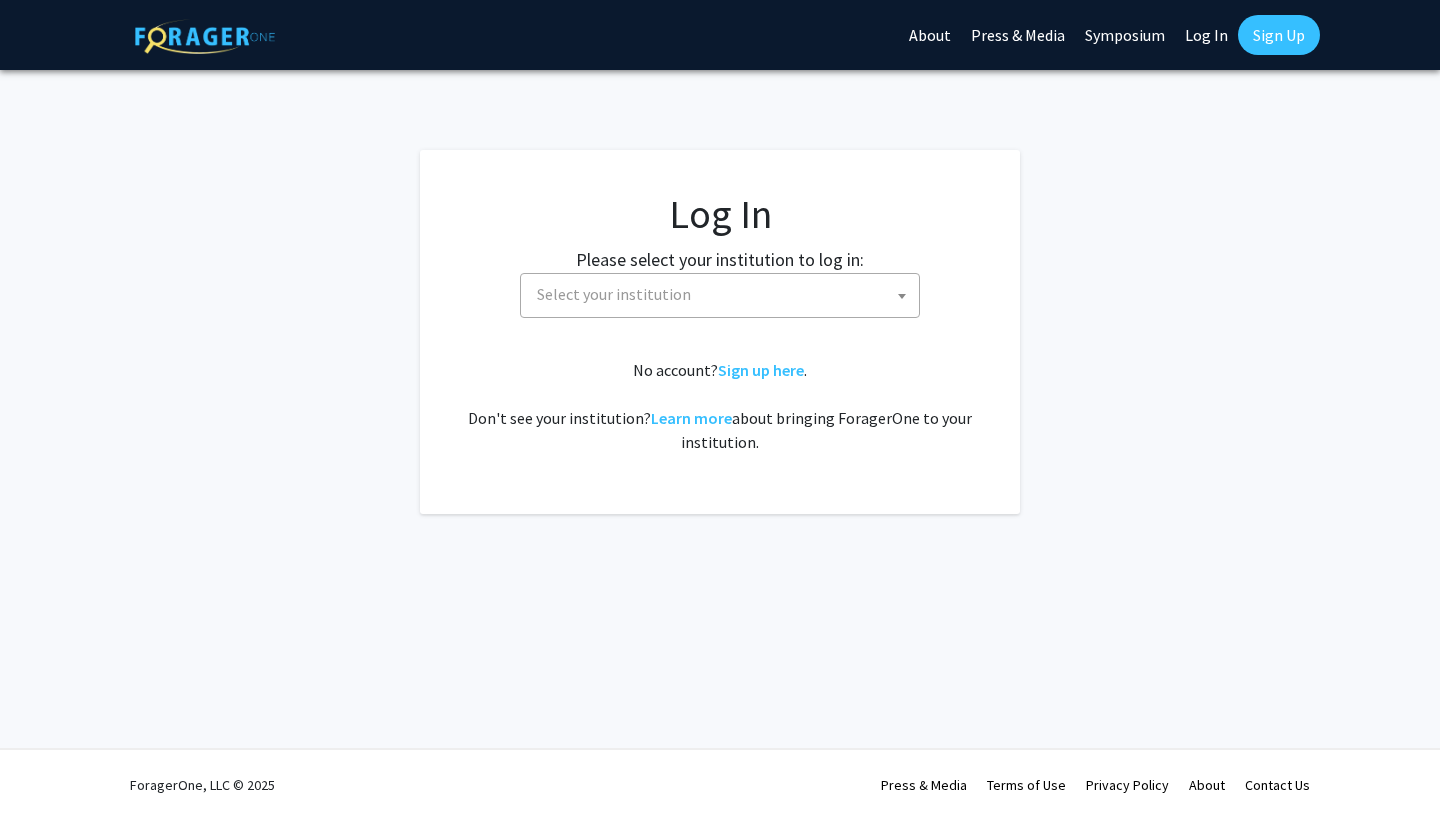 select 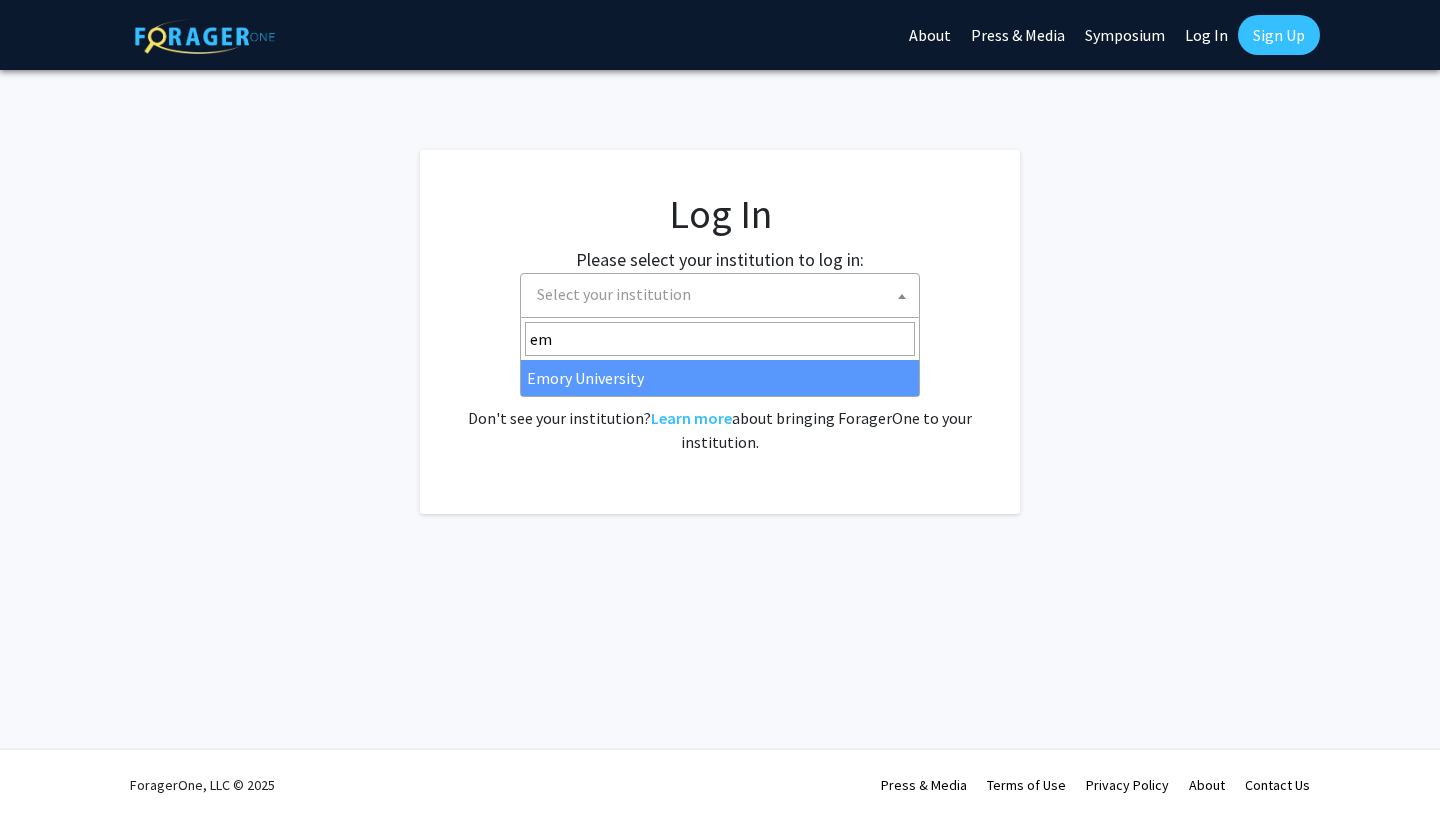 type on "e" 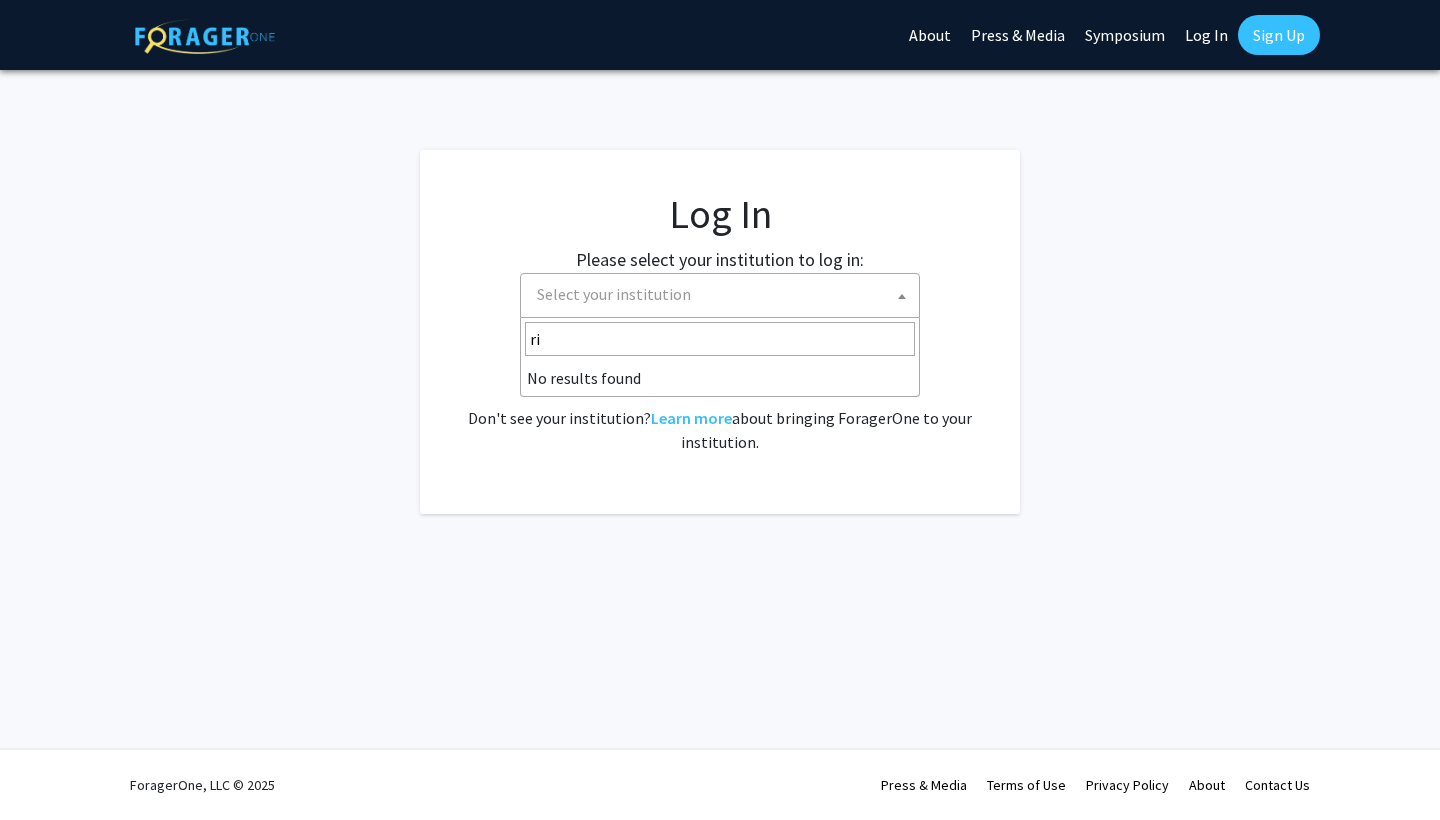 type on "r" 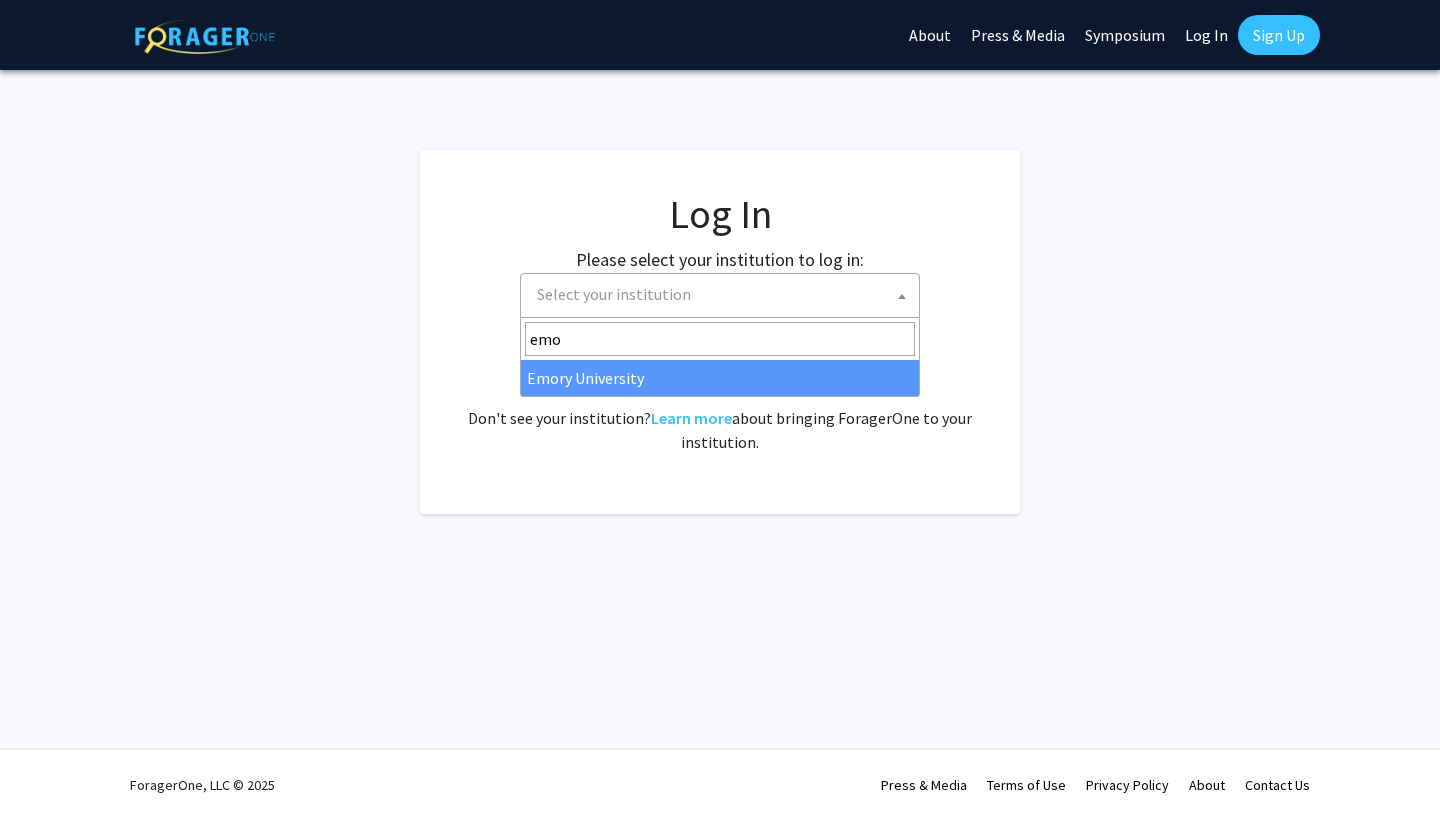 type on "emo" 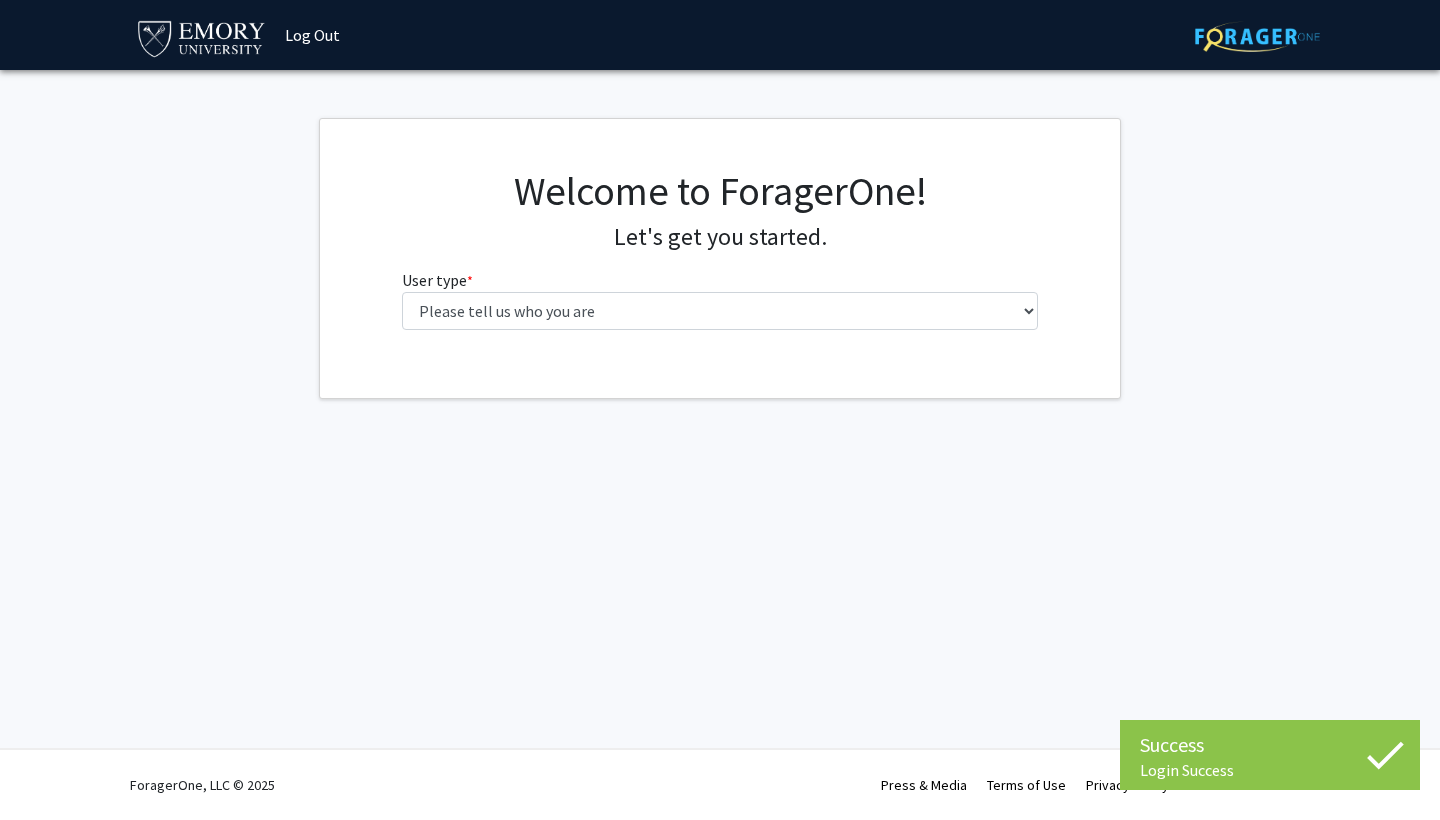 scroll, scrollTop: 0, scrollLeft: 0, axis: both 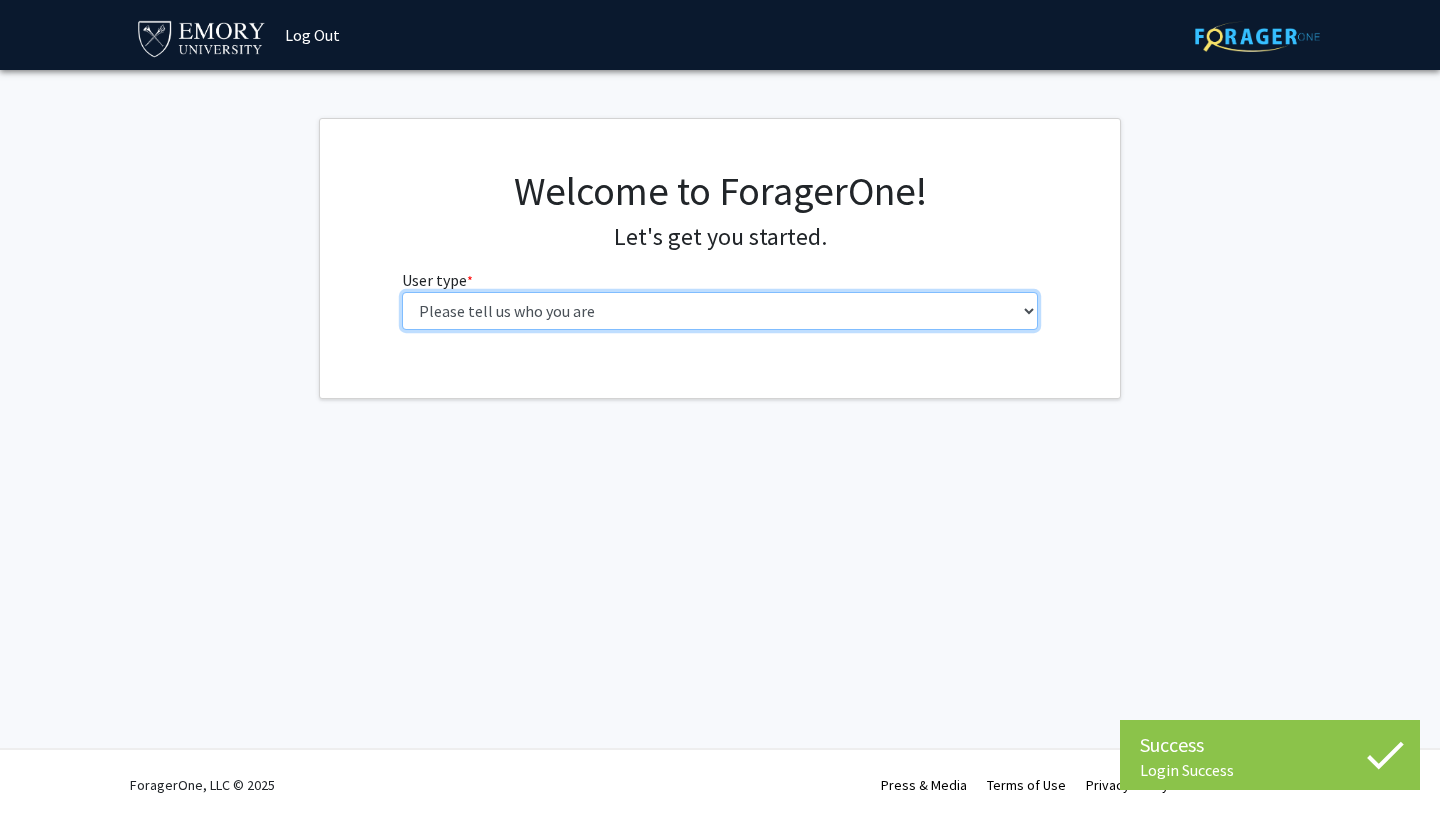 click on "Please tell us who you are  Undergraduate Student   Master's Student   Doctoral Candidate (PhD, MD, DMD, PharmD, etc.)   Postdoctoral Researcher / Research Staff / Medical Resident / Medical Fellow   Faculty   Administrative Staff" at bounding box center [720, 311] 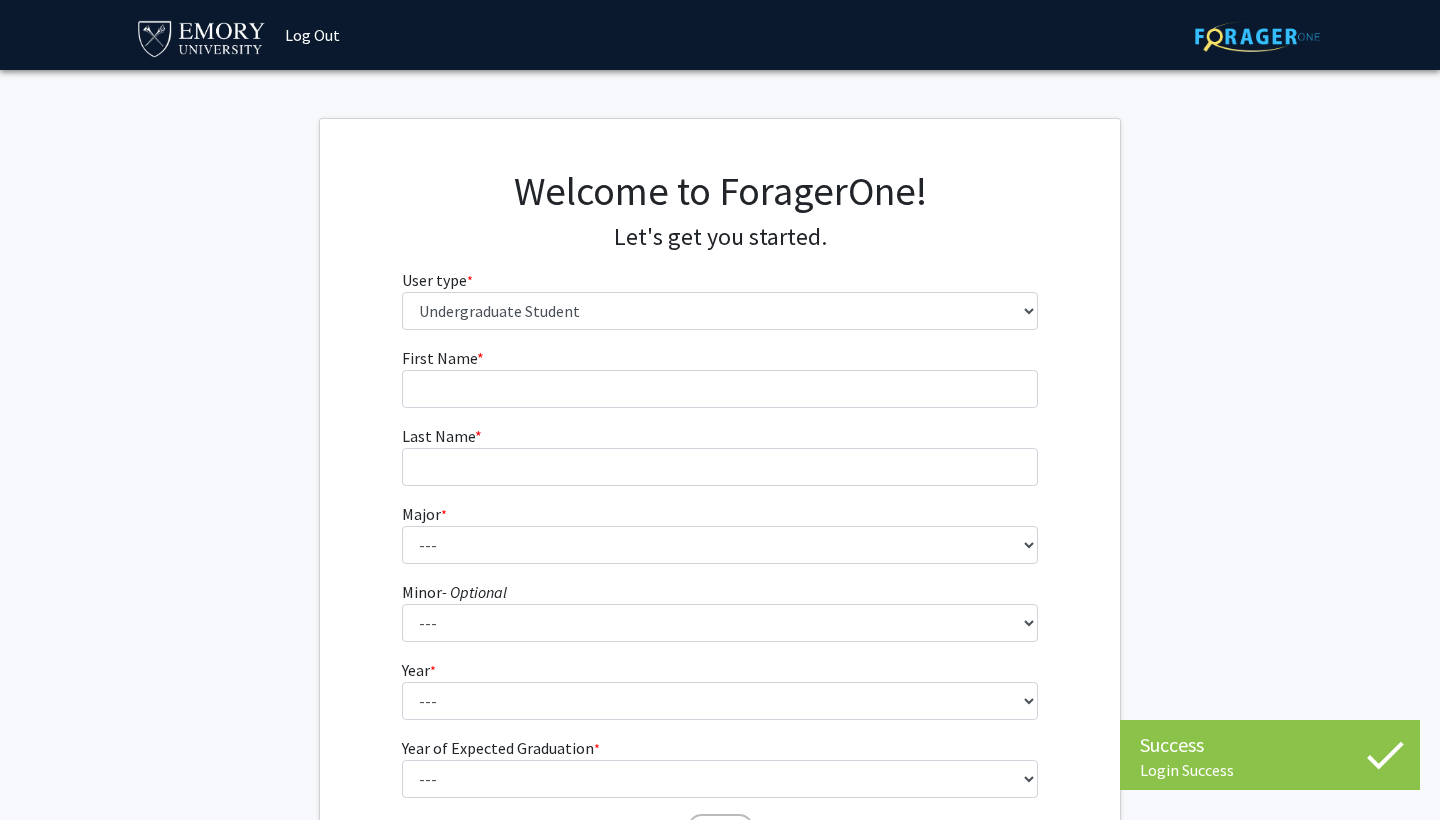click on "First Name * required" at bounding box center [720, 377] 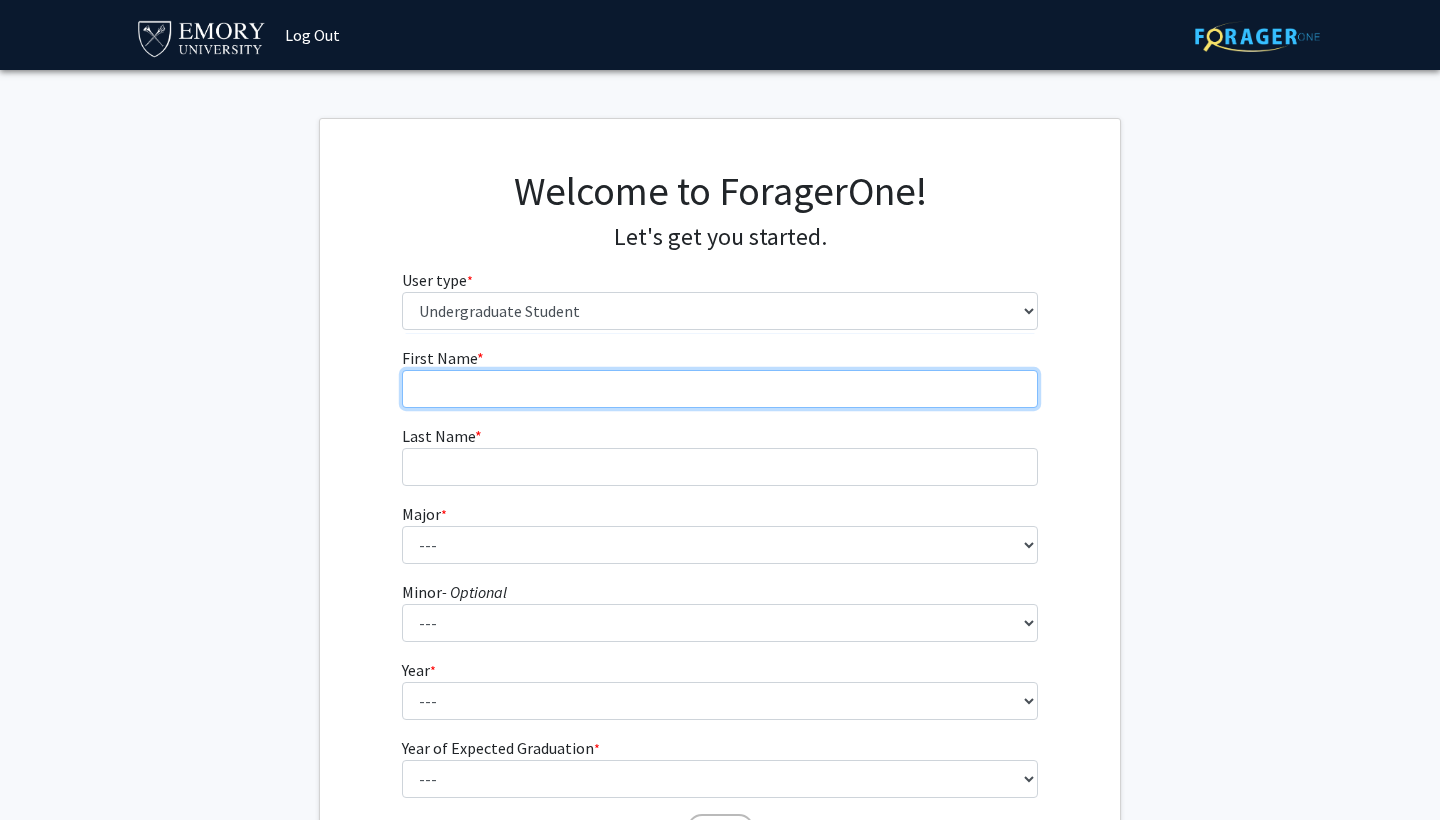 click on "First Name * required" at bounding box center (720, 389) 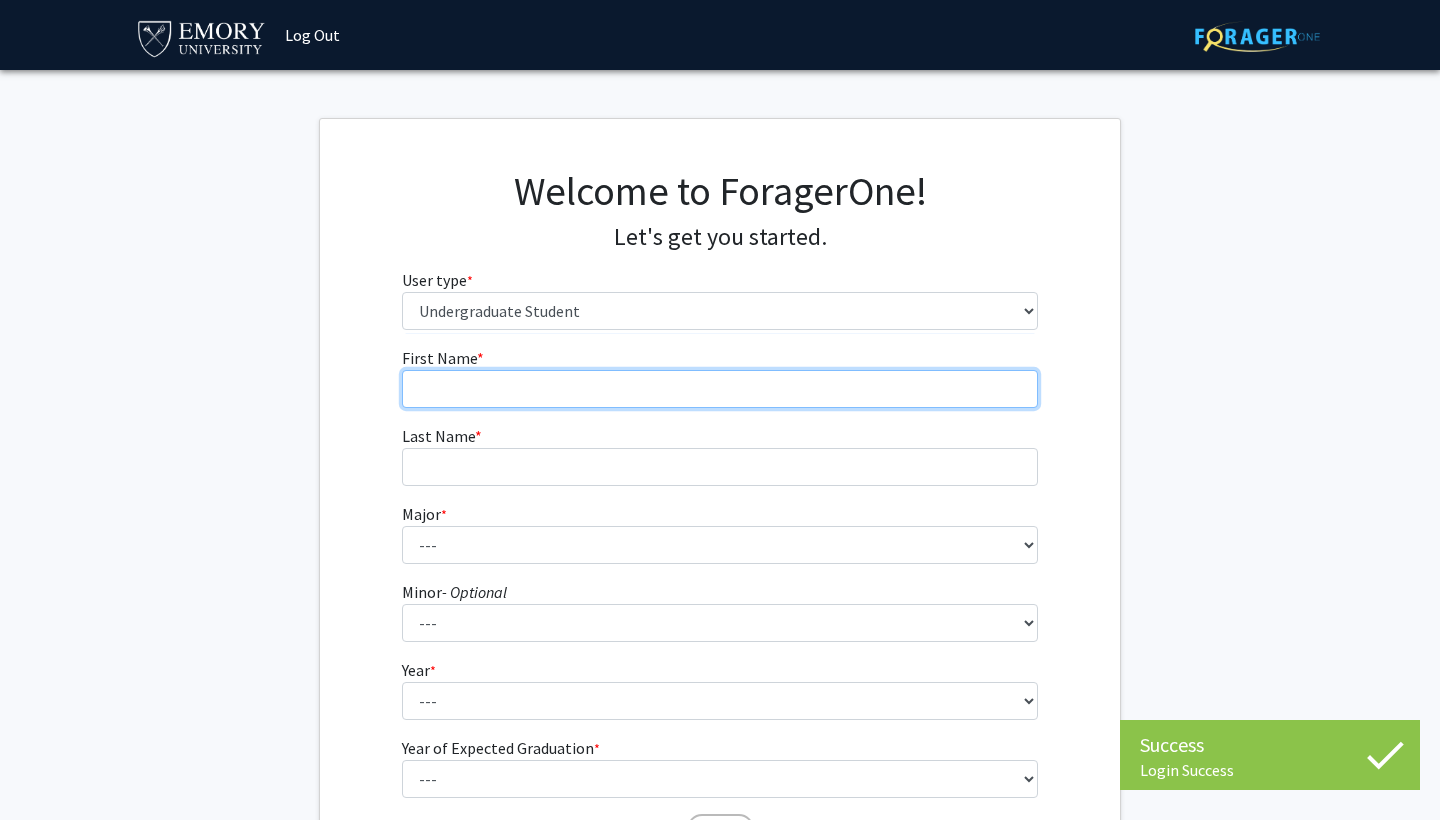 type on "e" 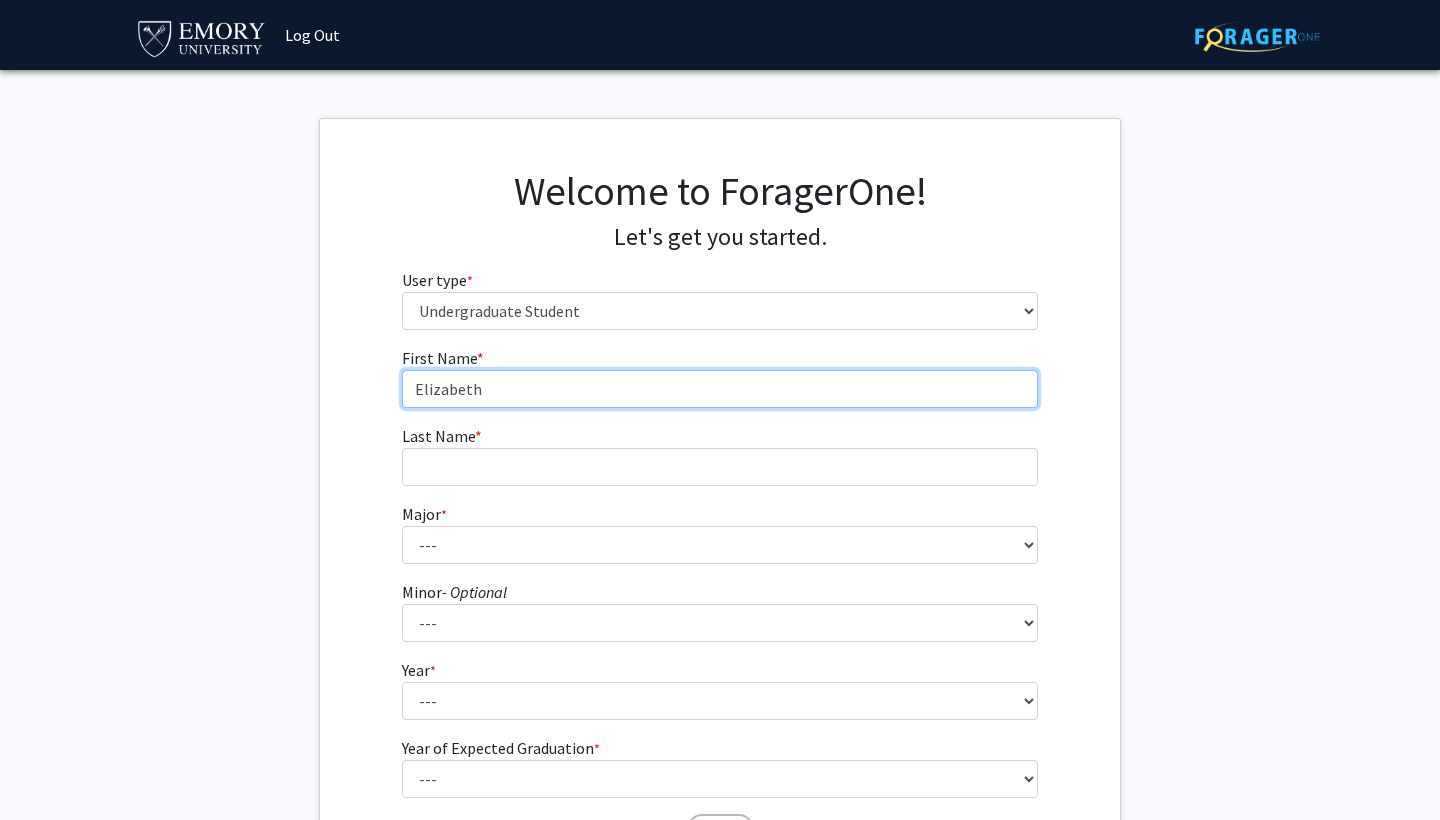 type on "Elizabeth" 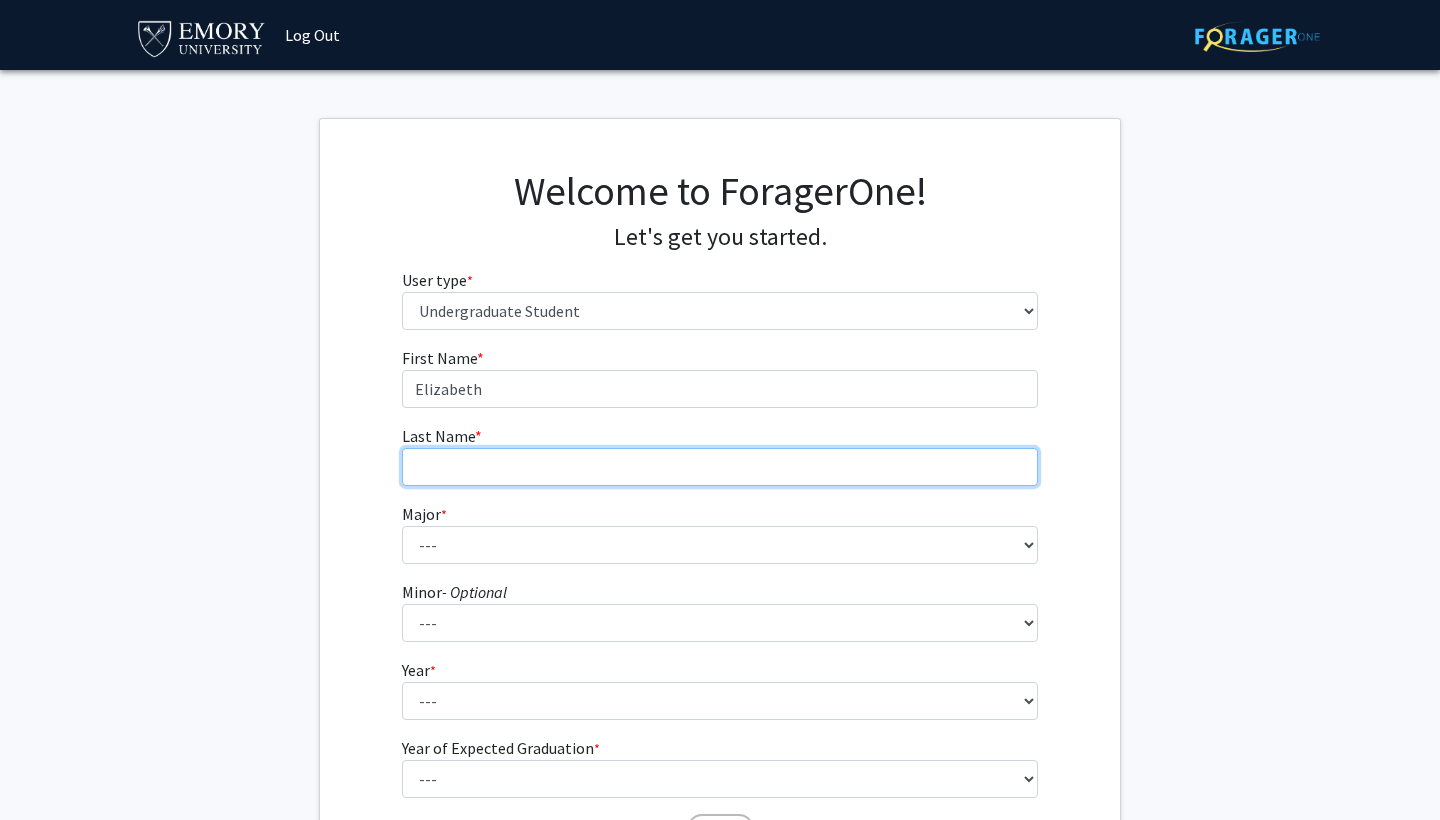 click on "Last Name * required" at bounding box center (720, 467) 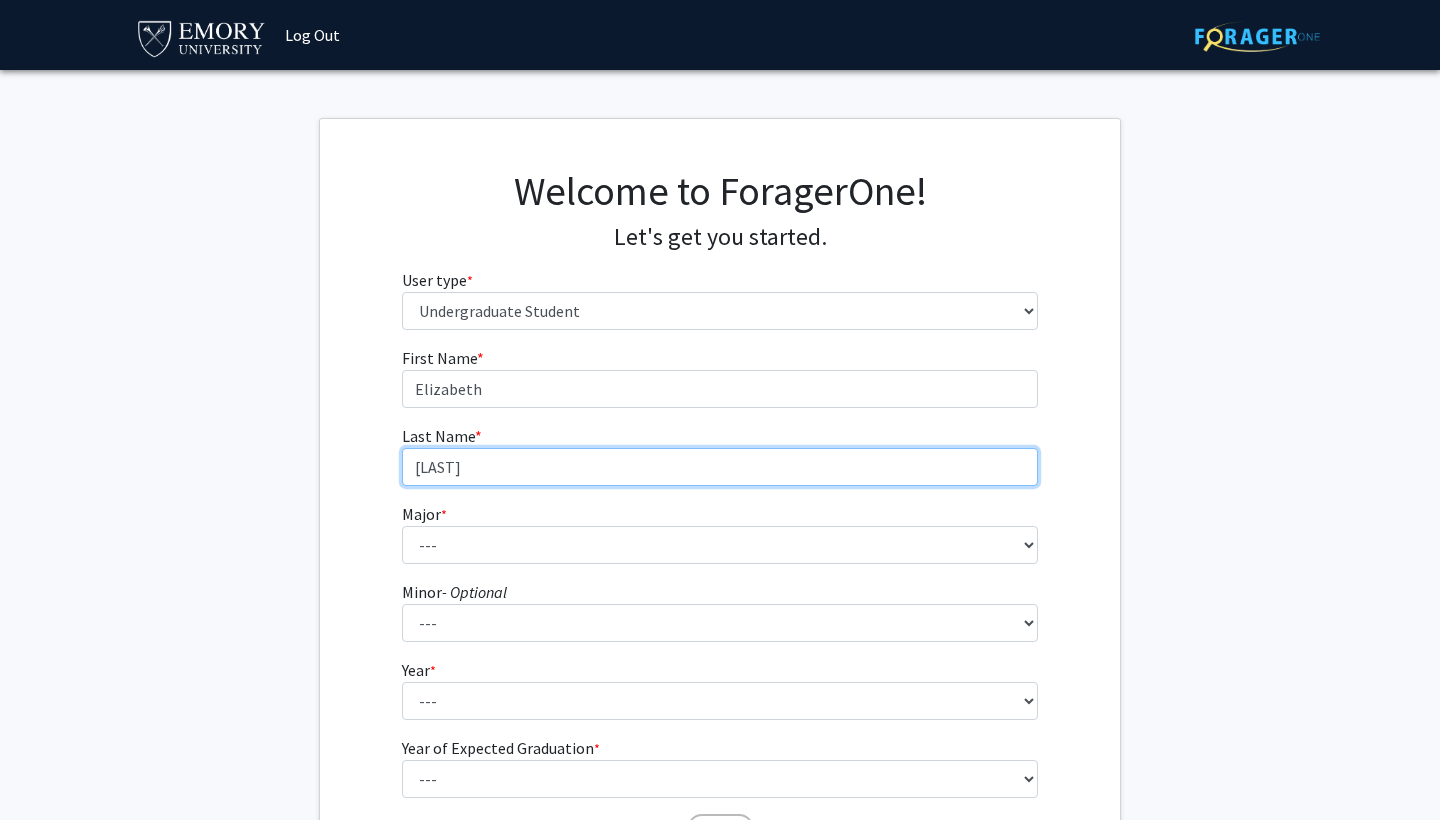 type on "[LAST]" 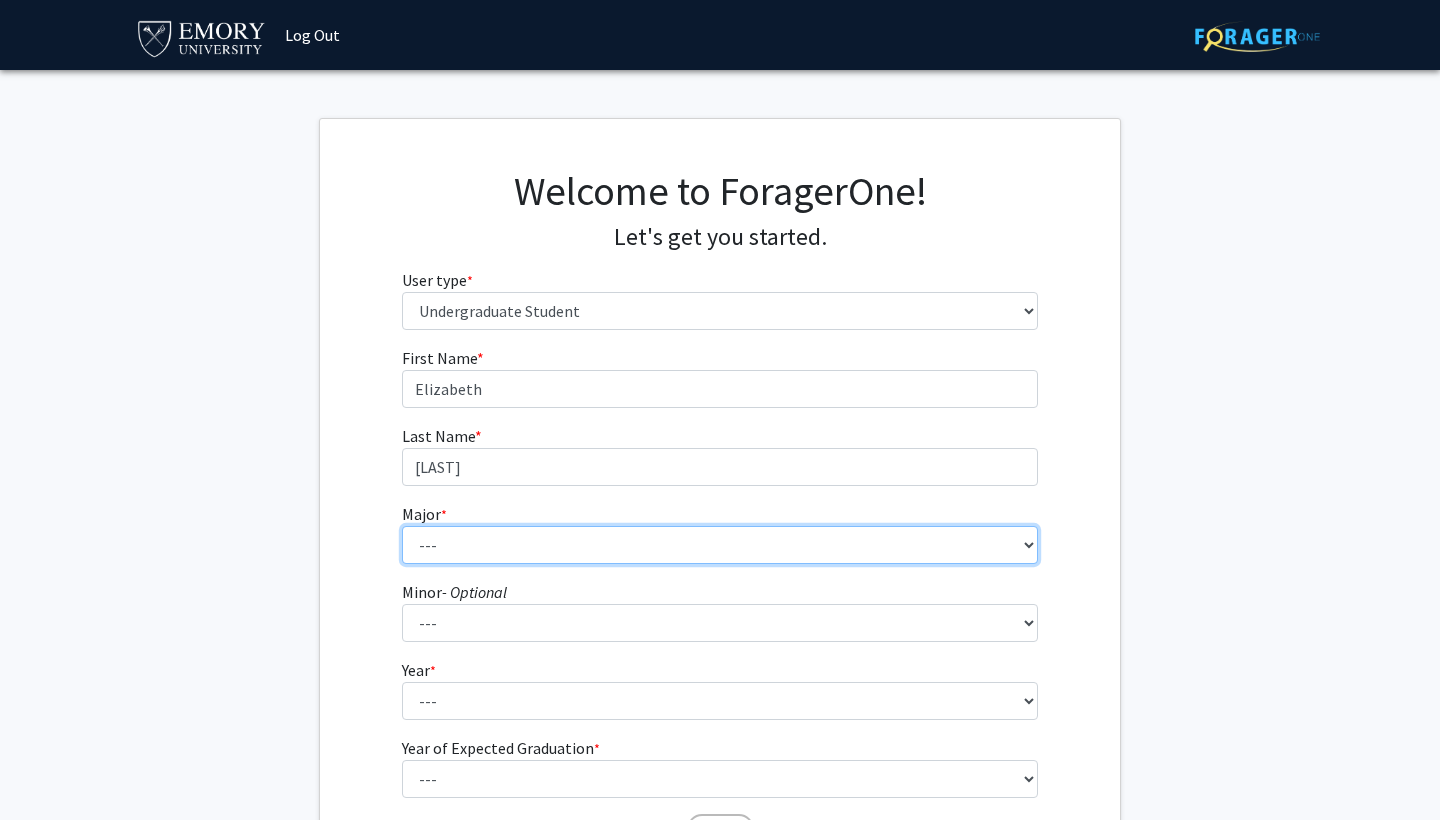 select on "12: 973" 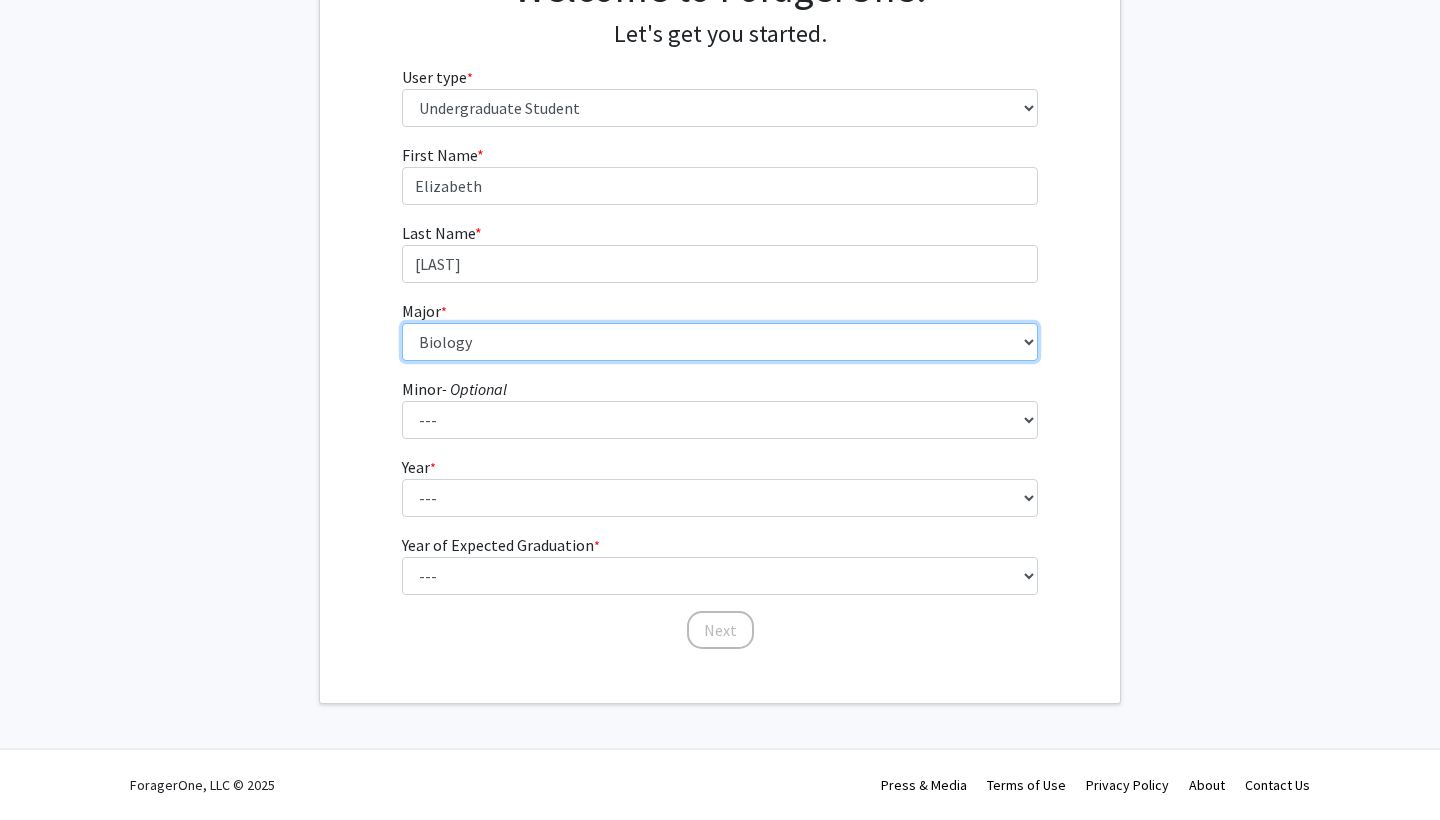 scroll, scrollTop: 202, scrollLeft: 0, axis: vertical 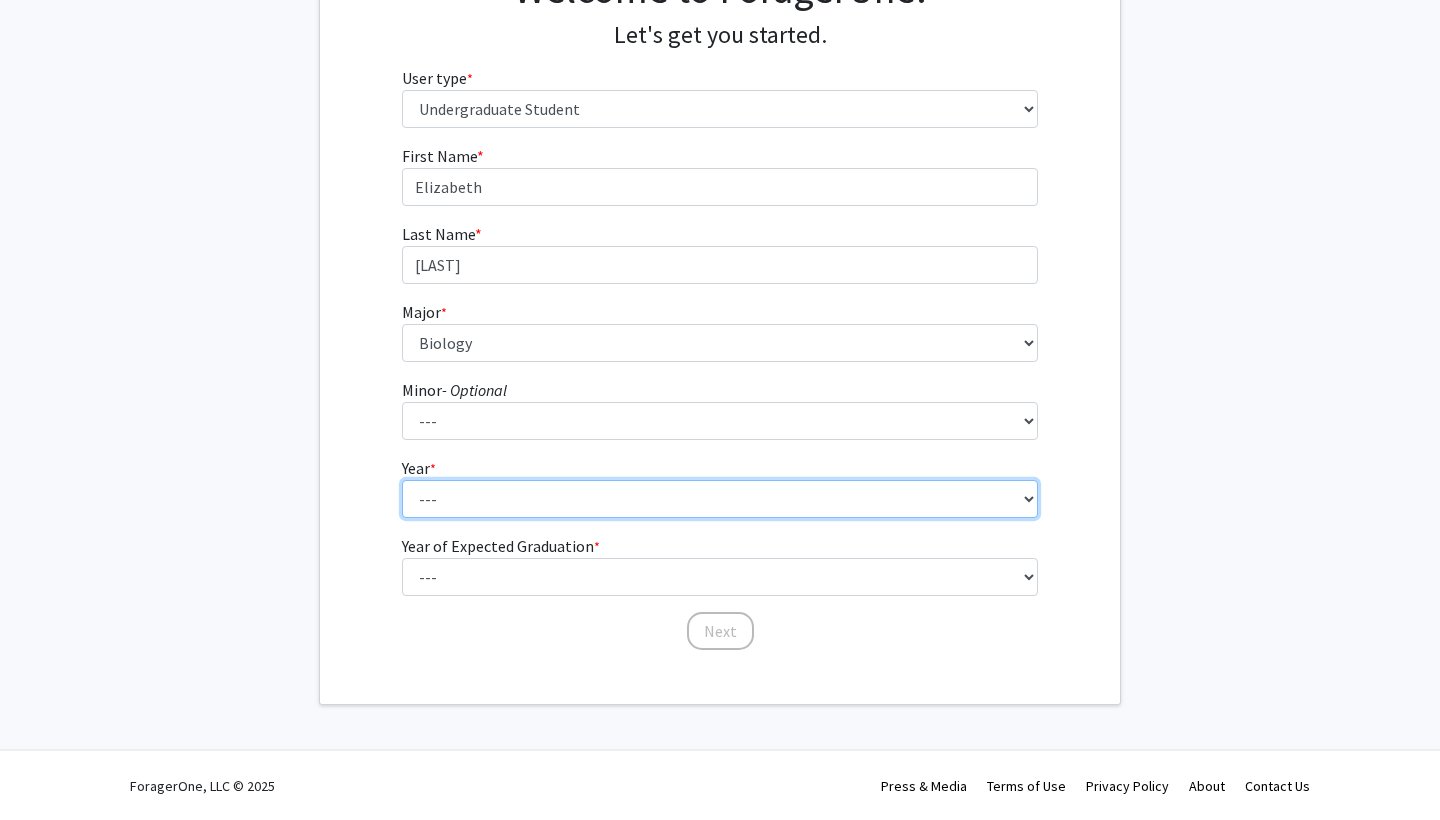 select on "2: sophomore" 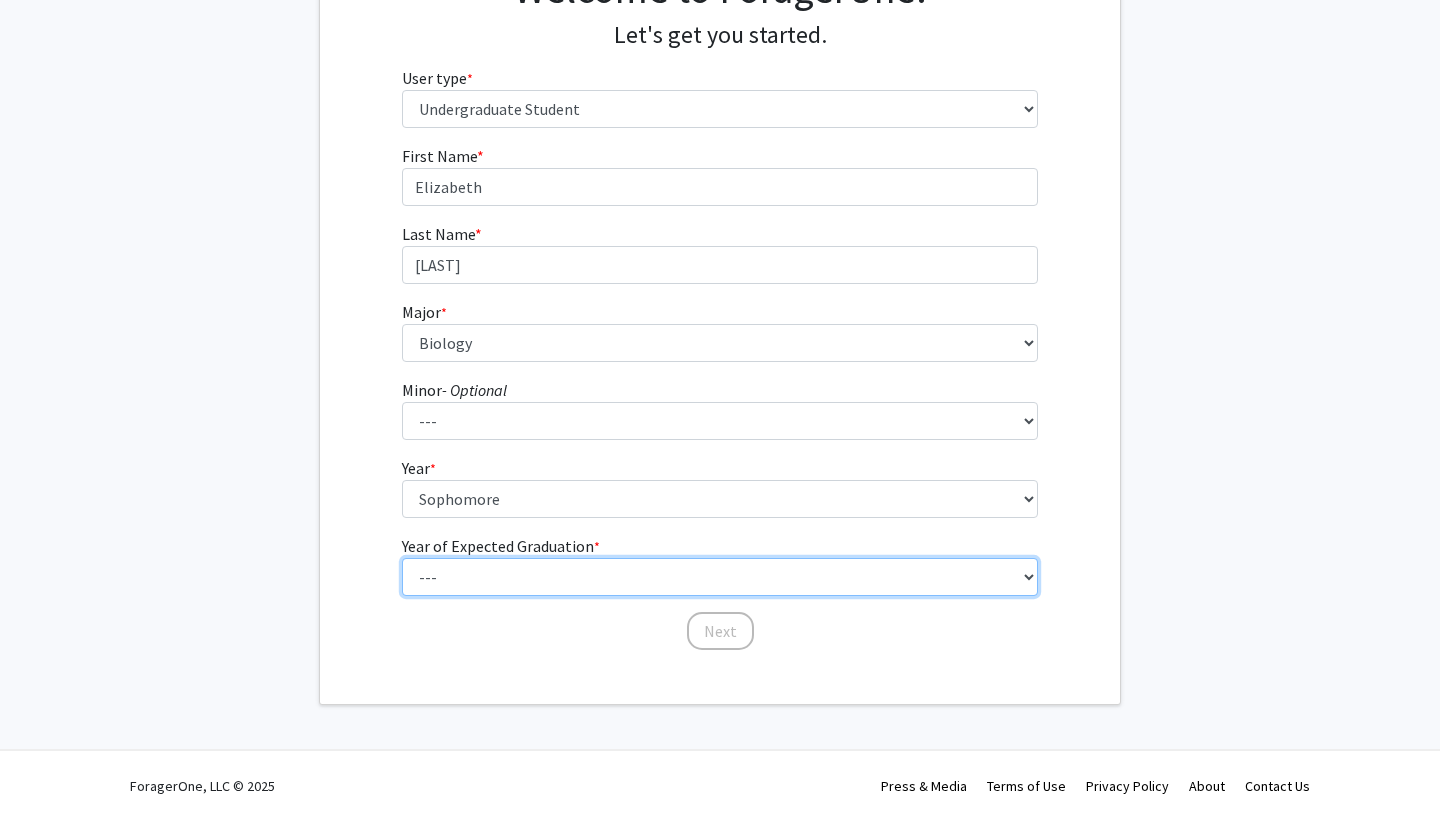 select on "4: 2028" 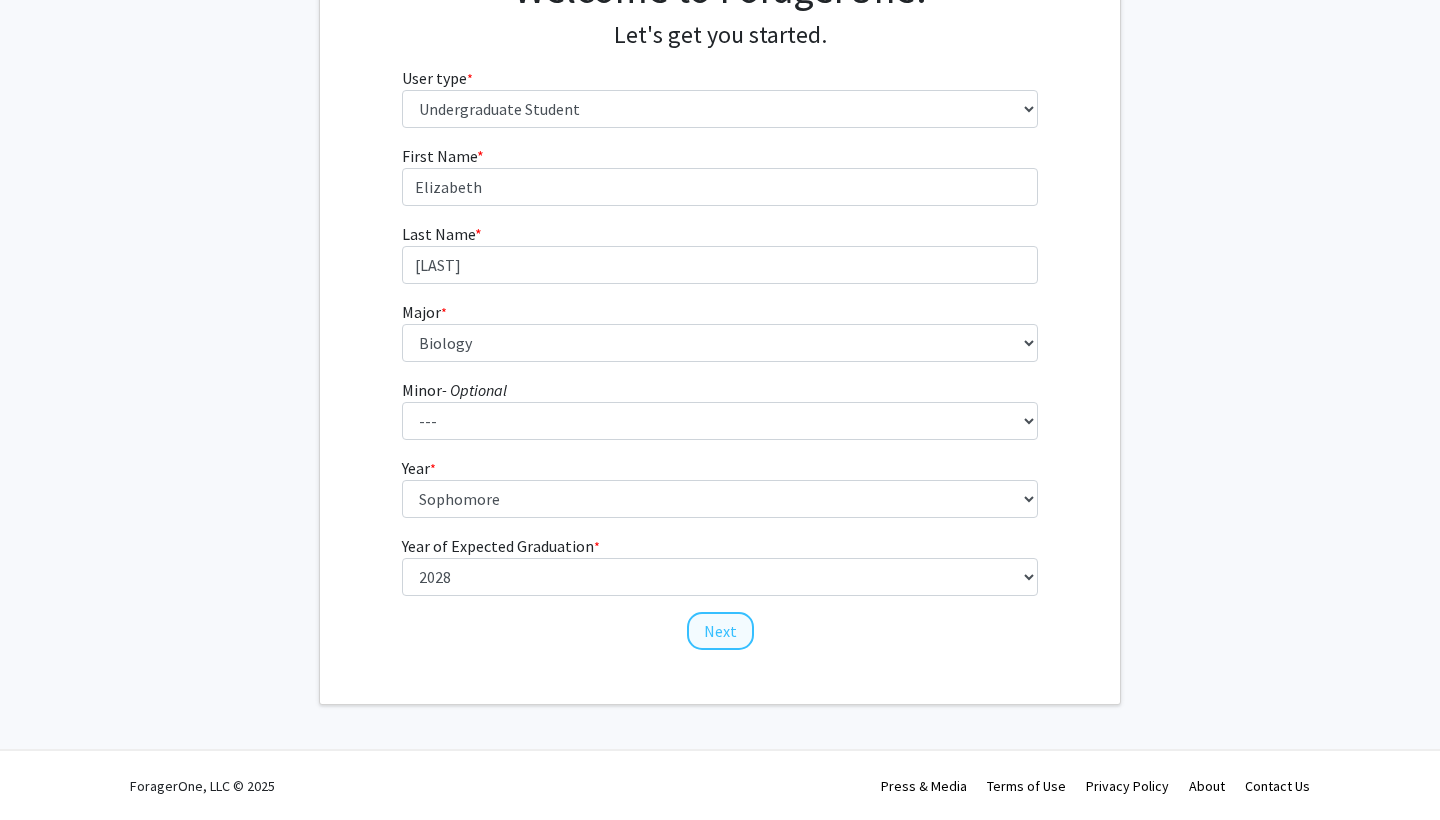 click on "Next" 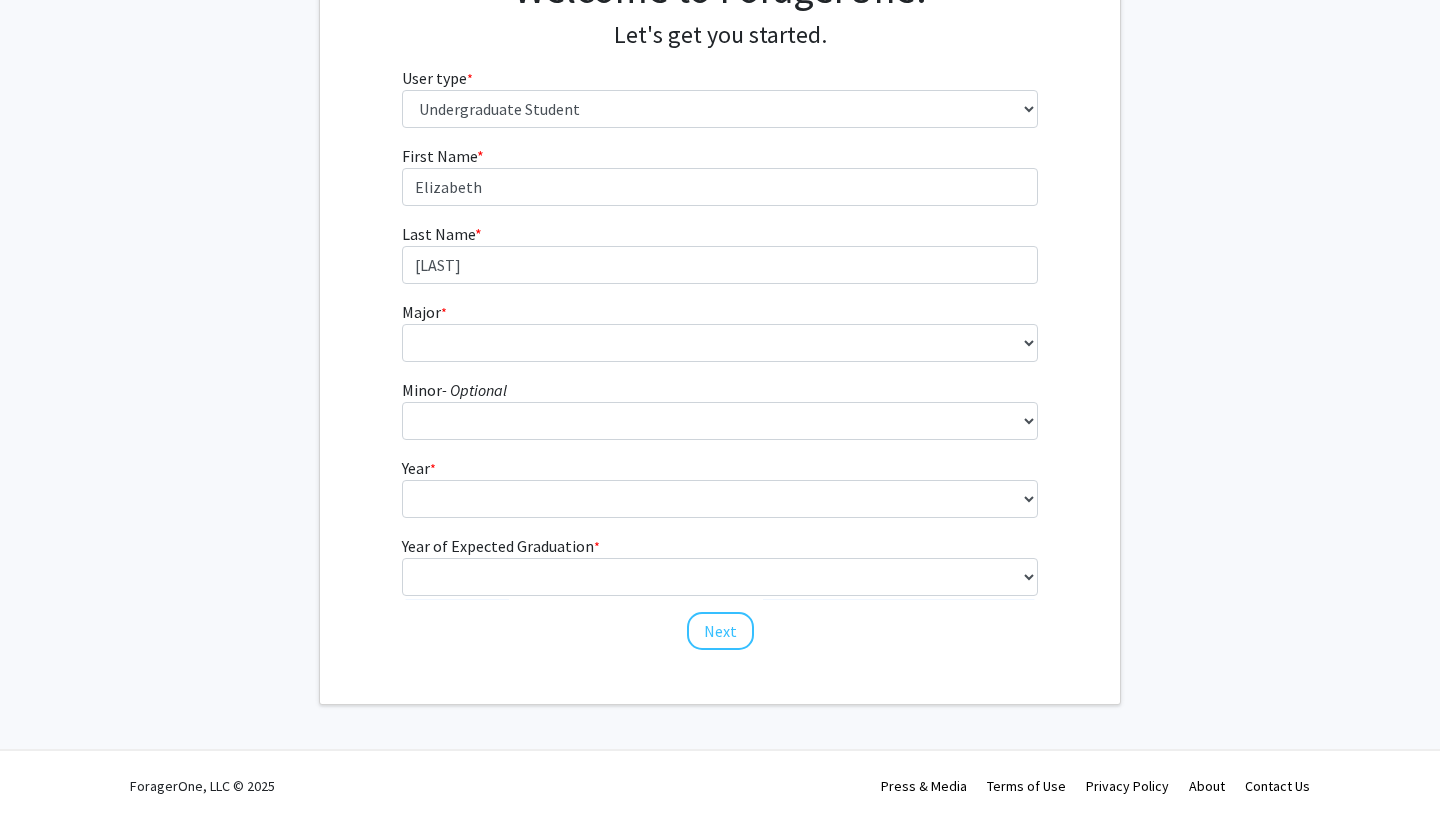 scroll, scrollTop: 0, scrollLeft: 0, axis: both 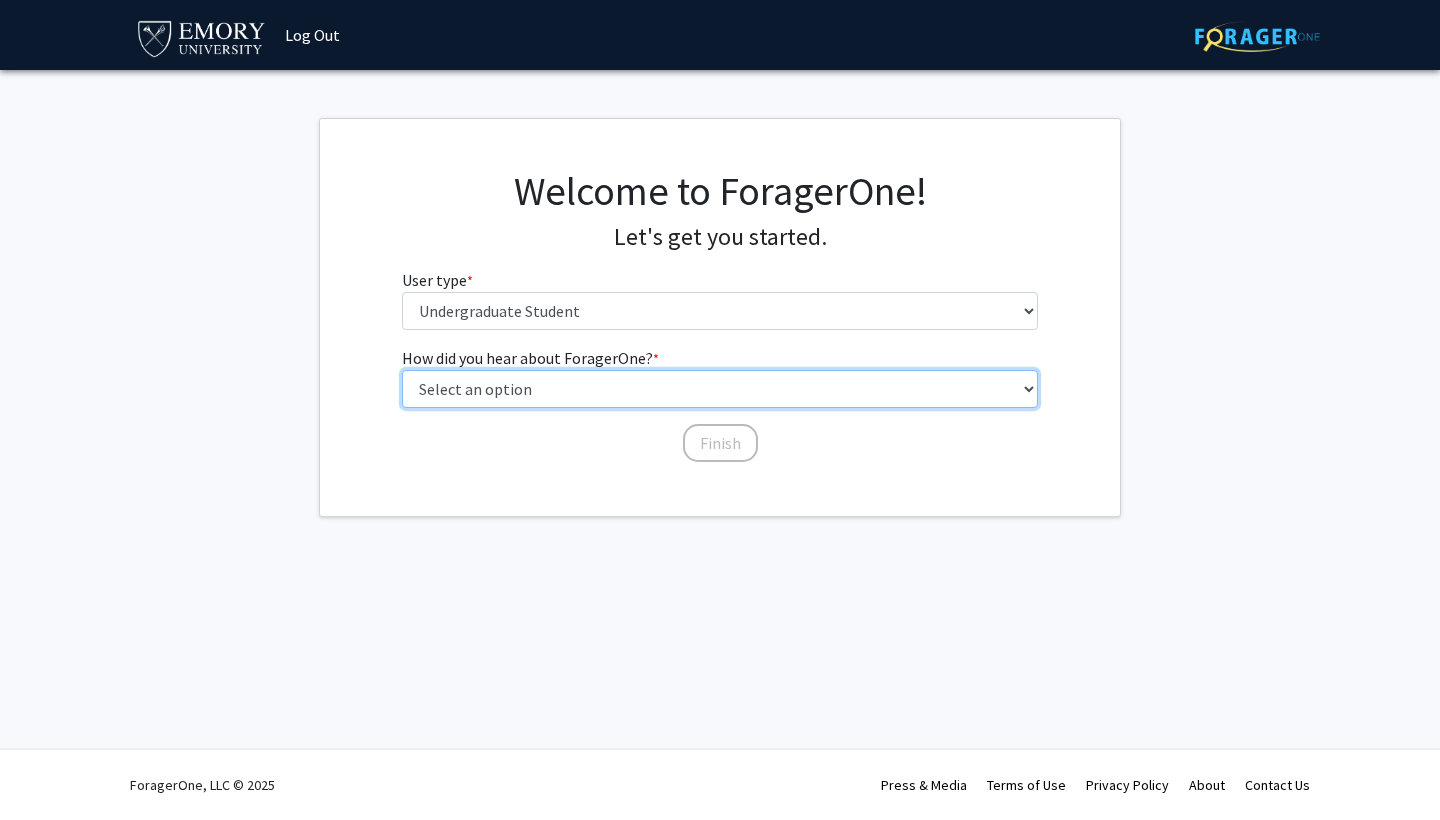 select on "3: university_website" 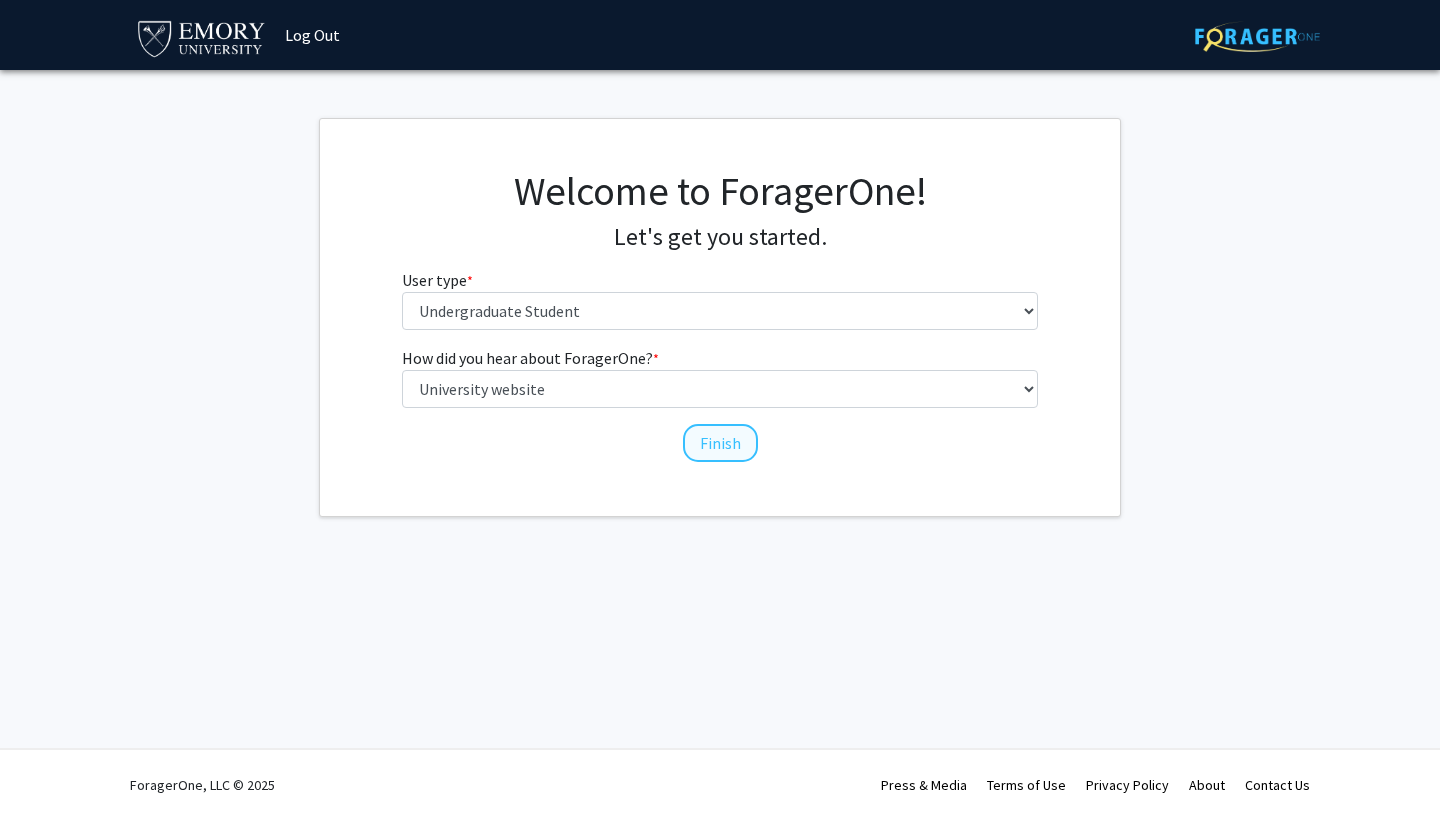 click on "Finish" 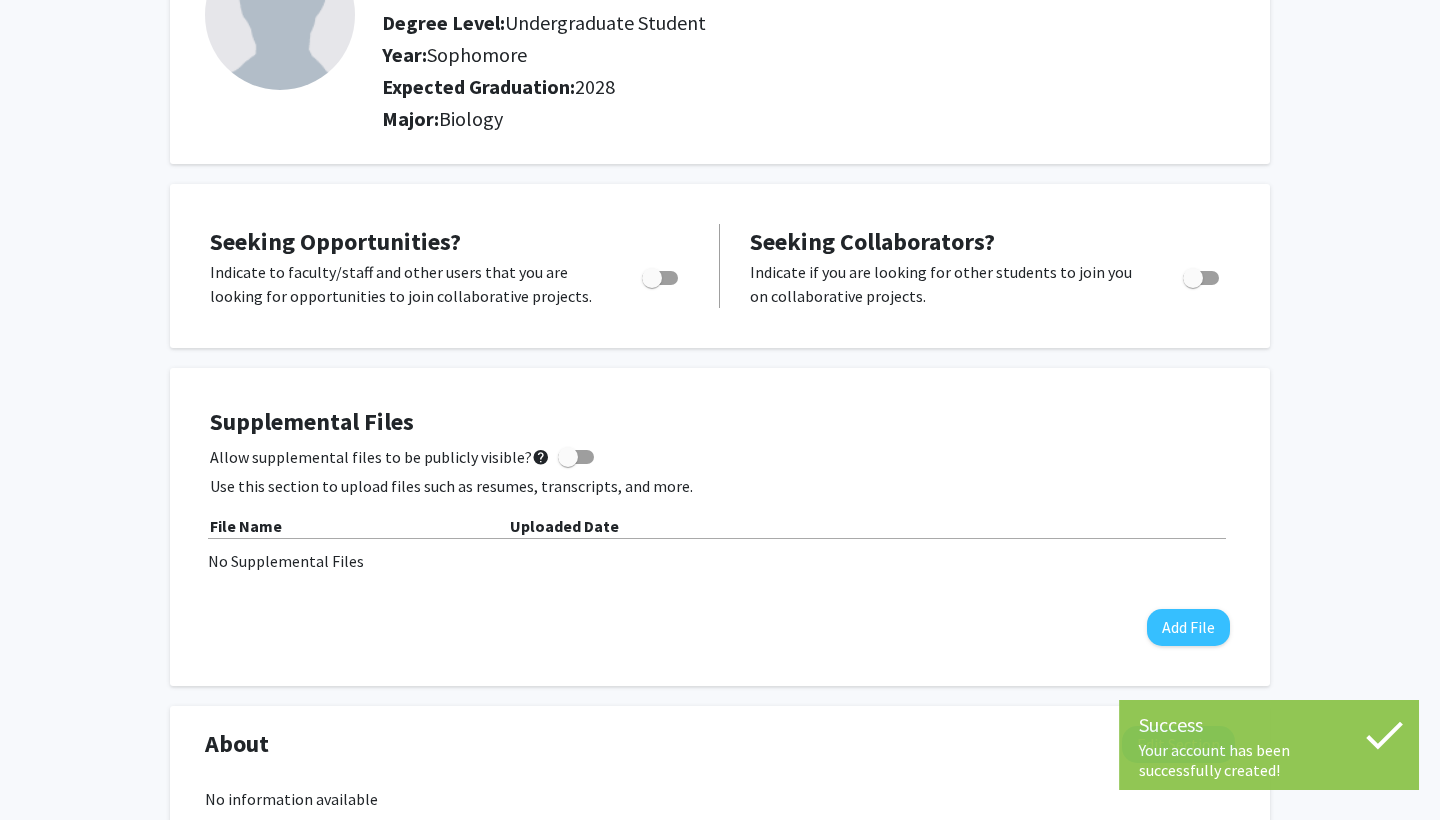 scroll, scrollTop: 194, scrollLeft: 0, axis: vertical 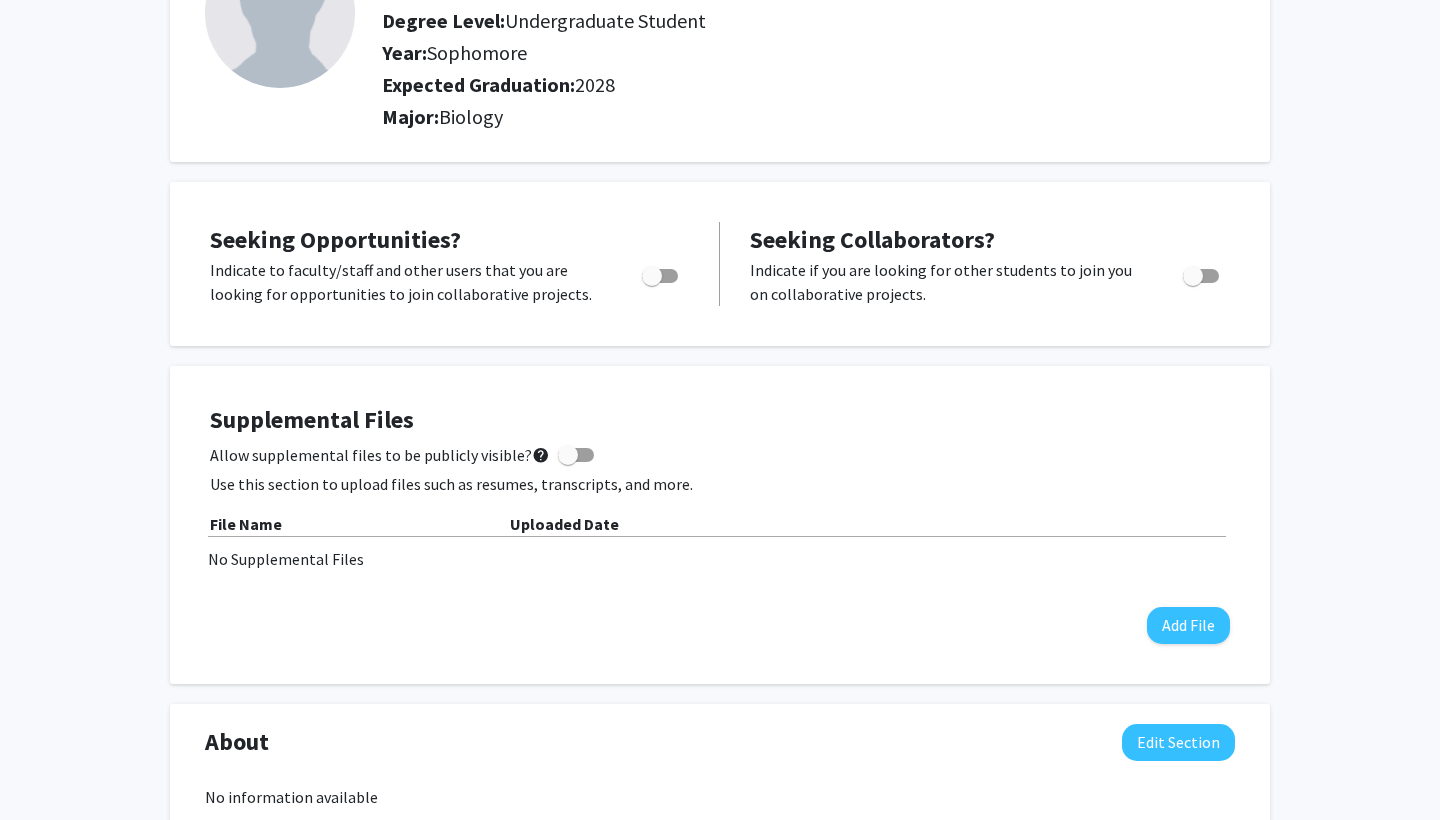 click at bounding box center [652, 276] 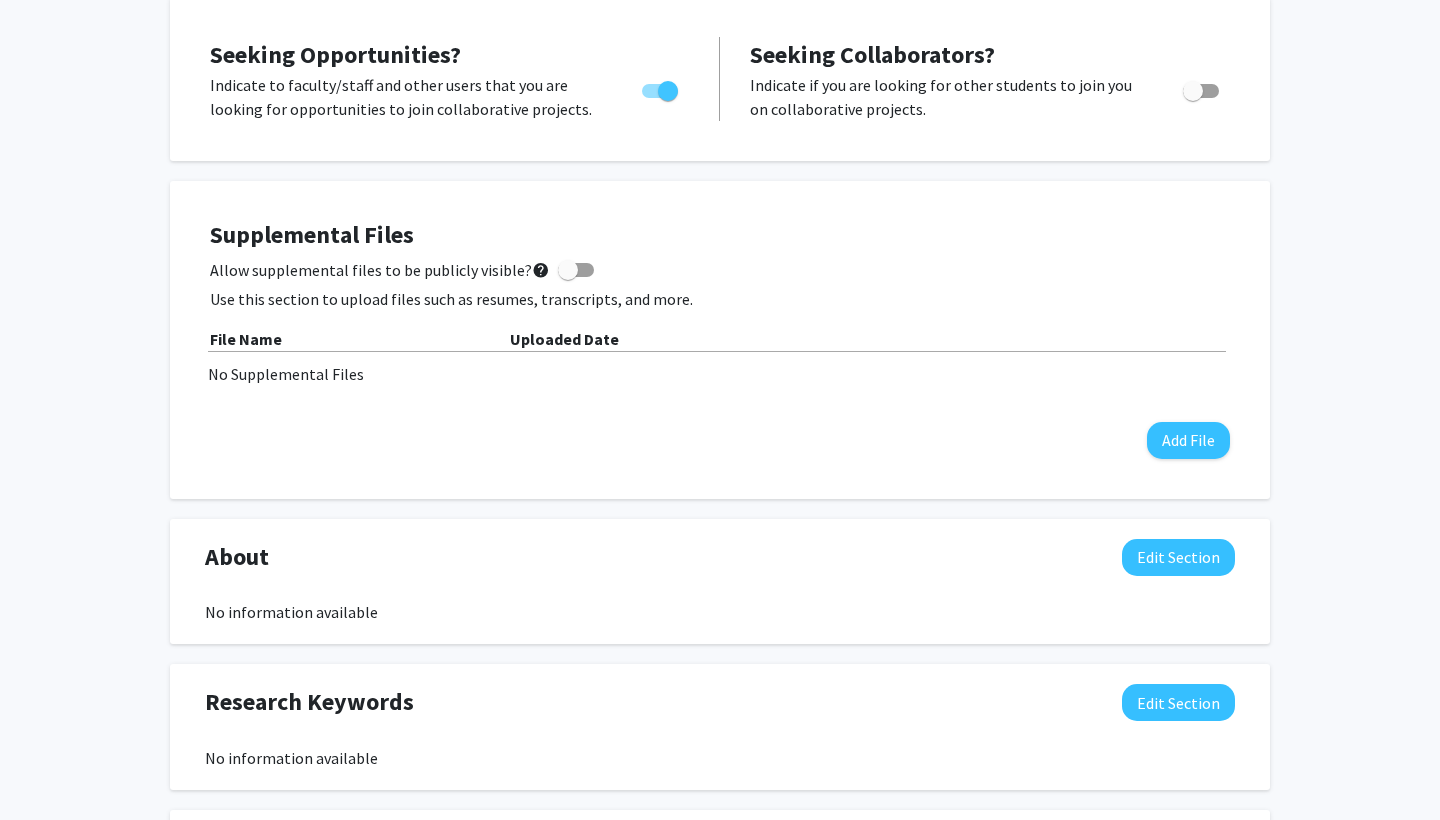 scroll, scrollTop: 380, scrollLeft: 0, axis: vertical 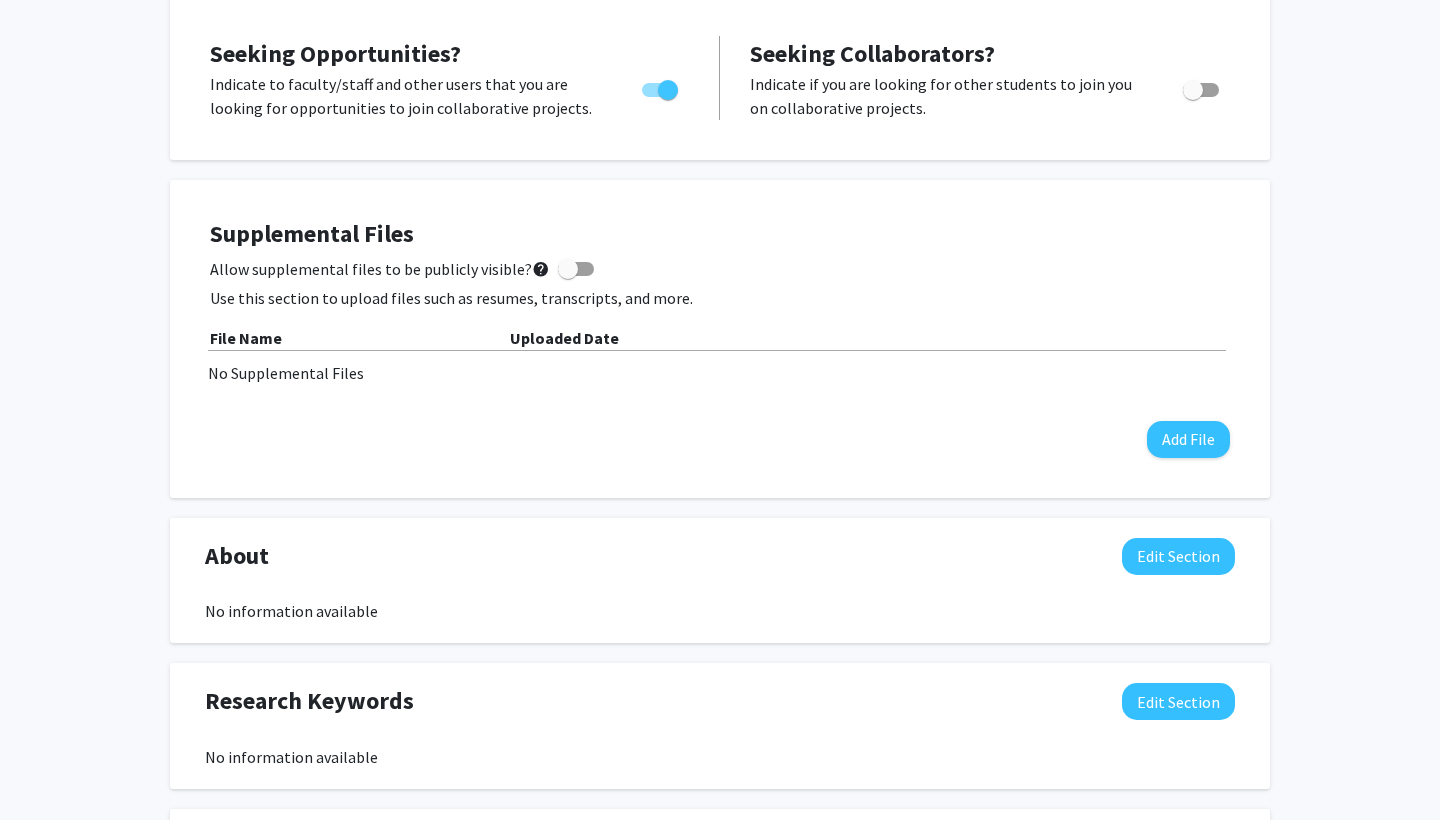 click on "Supplemental Files    Allow supplemental files to be publicly visible?  help  Use this section to upload files such as resumes, transcripts, and more. File Name Uploaded Date No Supplemental Files  Add File" 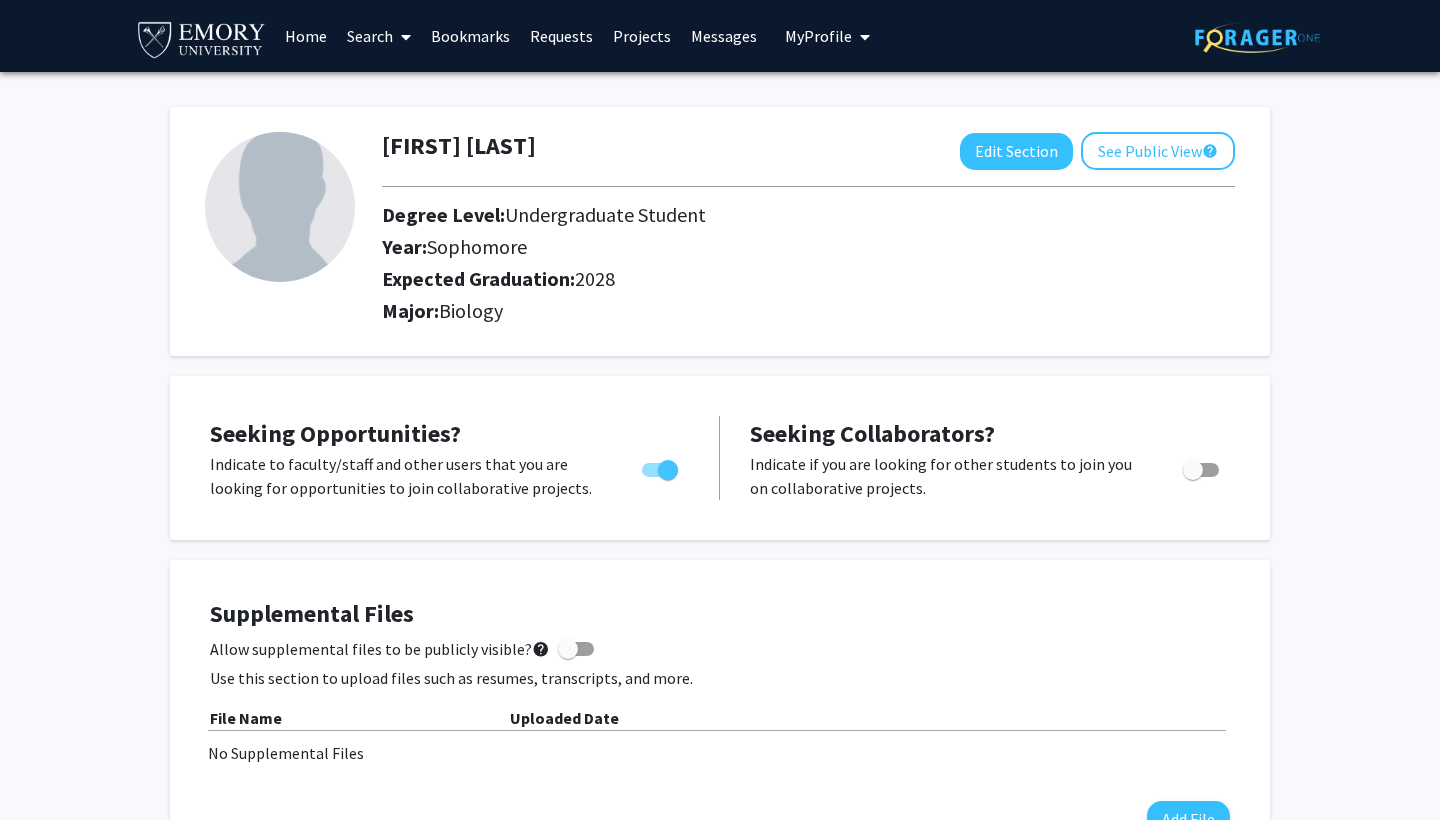 scroll, scrollTop: 0, scrollLeft: 0, axis: both 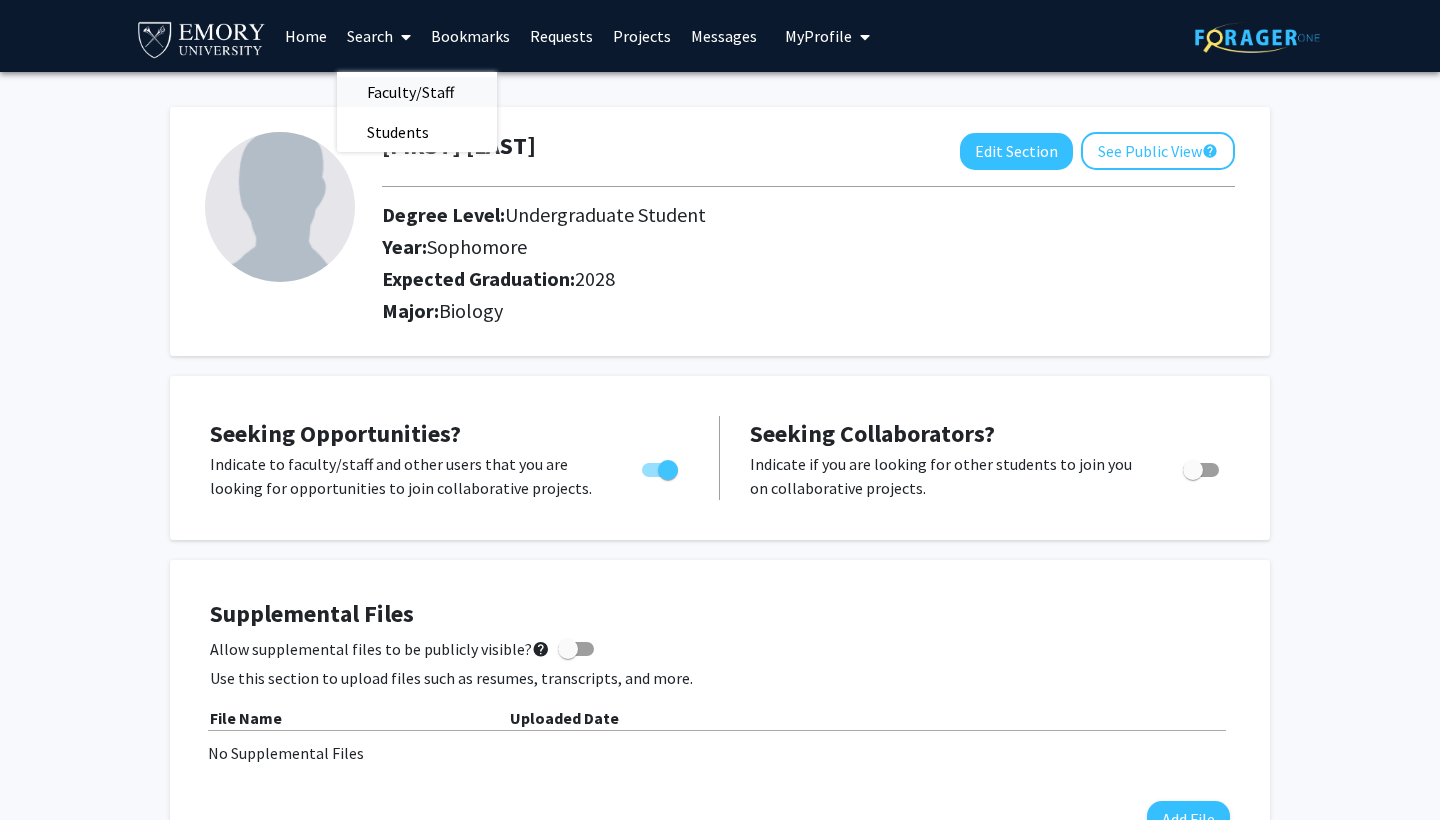 click on "Faculty/Staff" at bounding box center (410, 92) 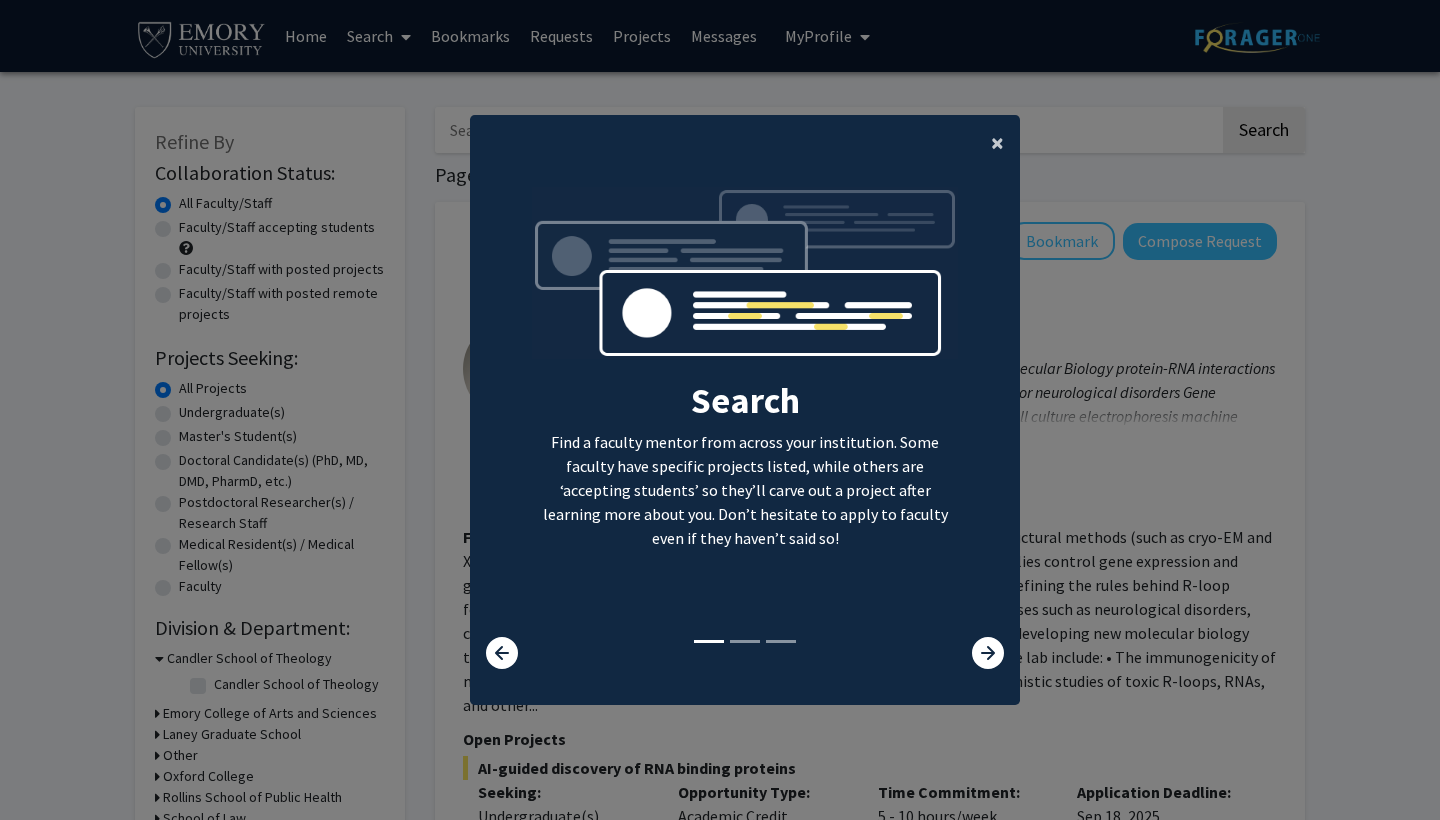 click on "×" 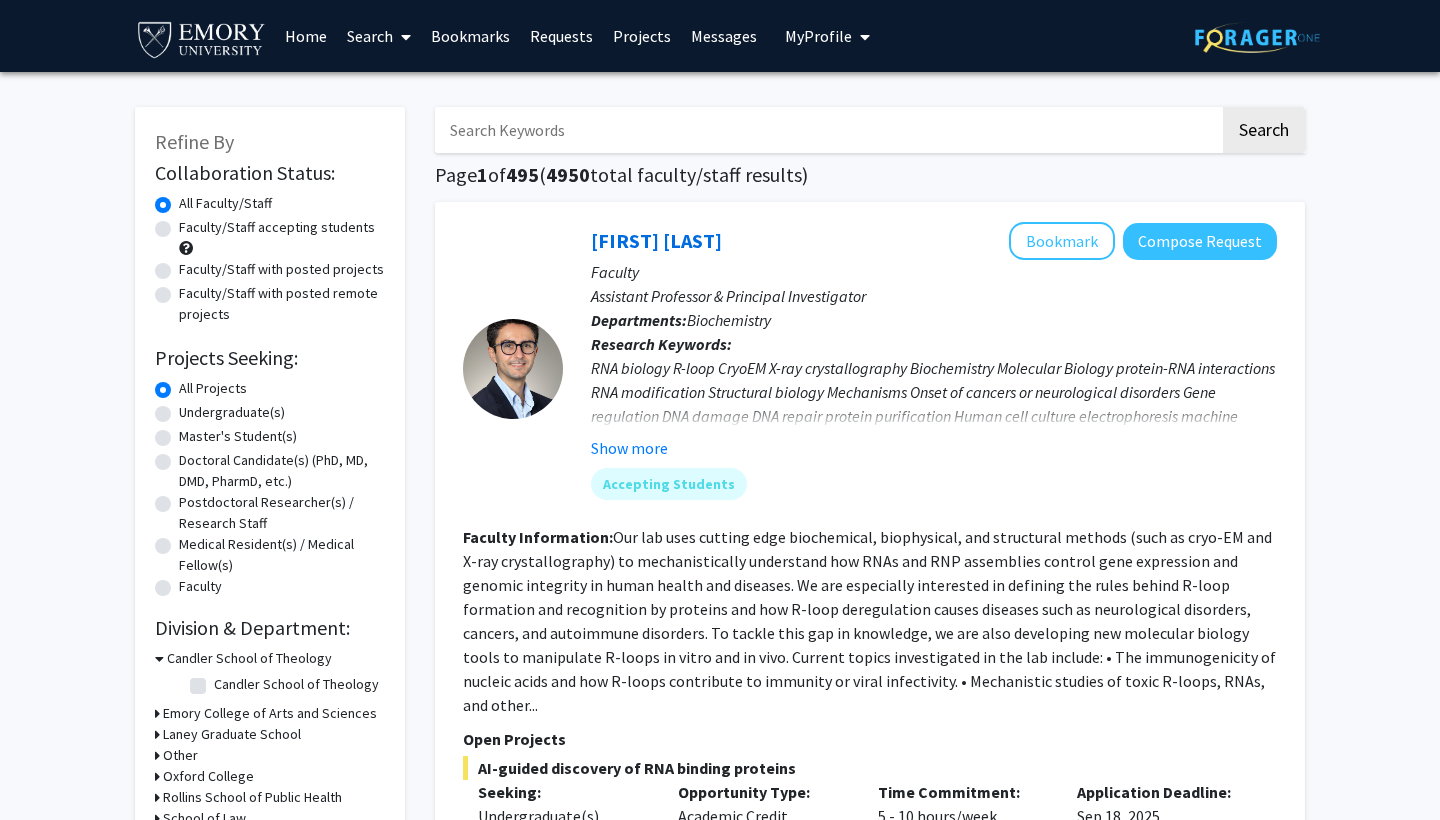 scroll, scrollTop: 13, scrollLeft: 0, axis: vertical 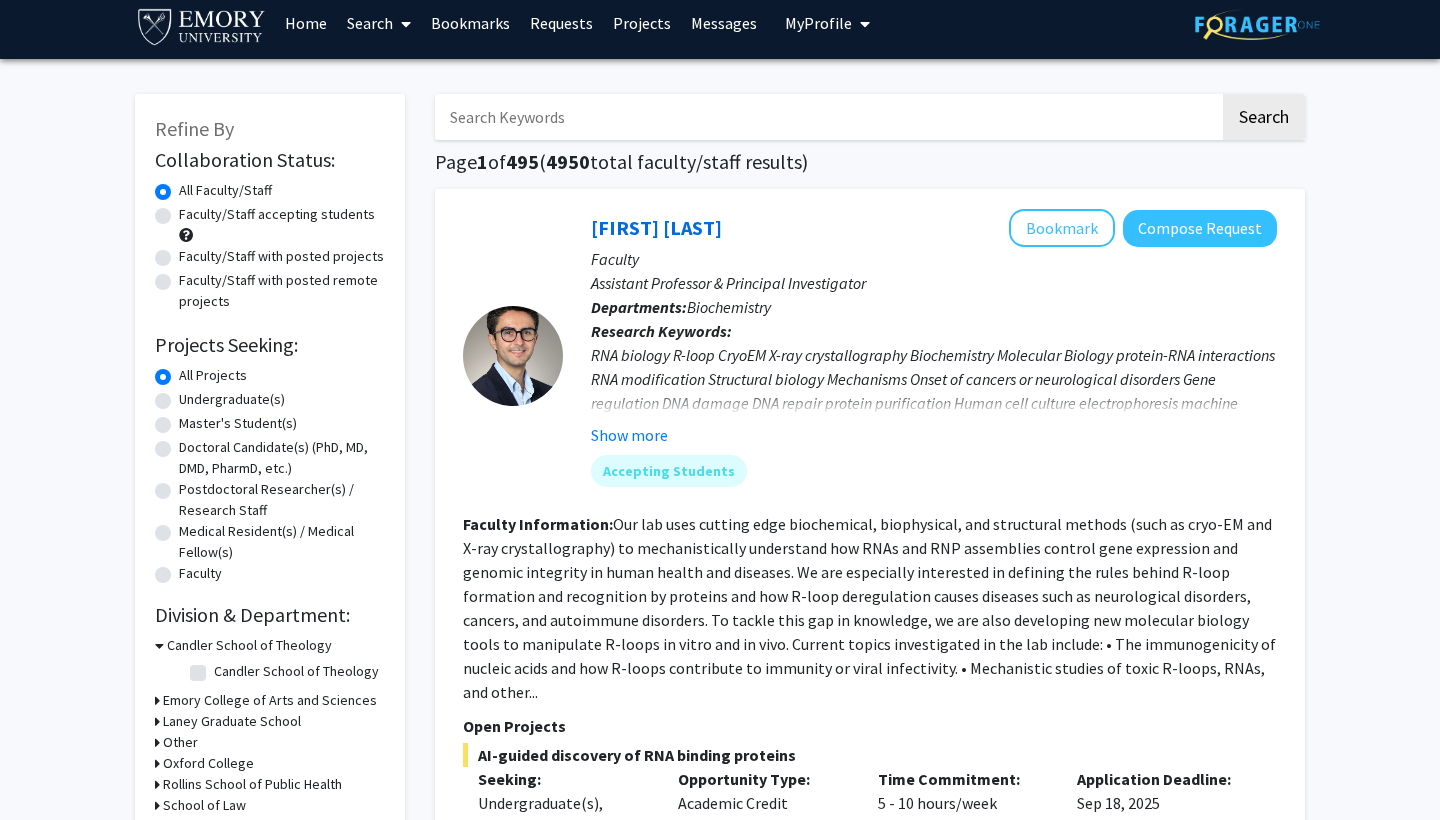 click on "Undergraduate(s)" 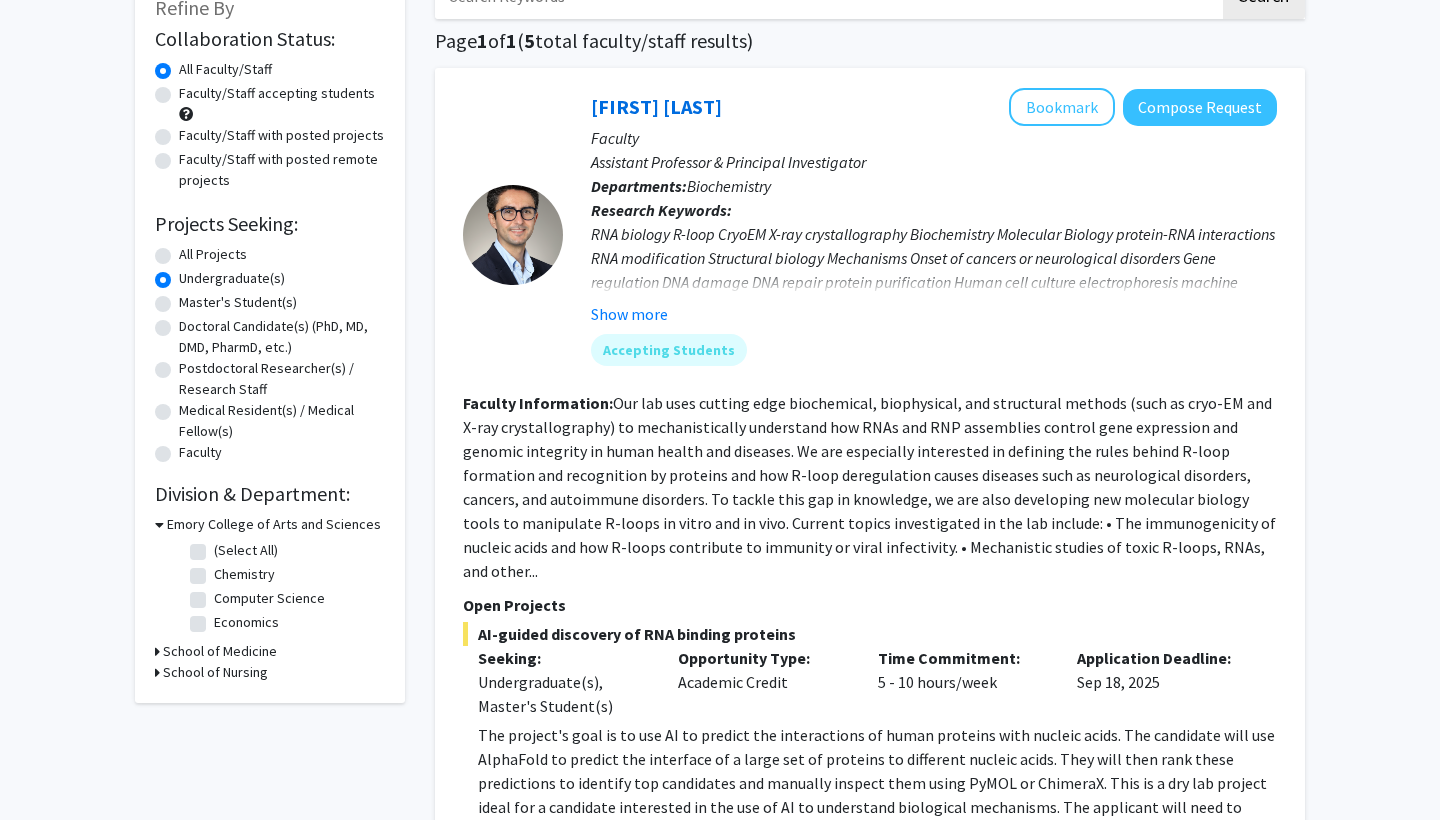 scroll, scrollTop: 145, scrollLeft: 0, axis: vertical 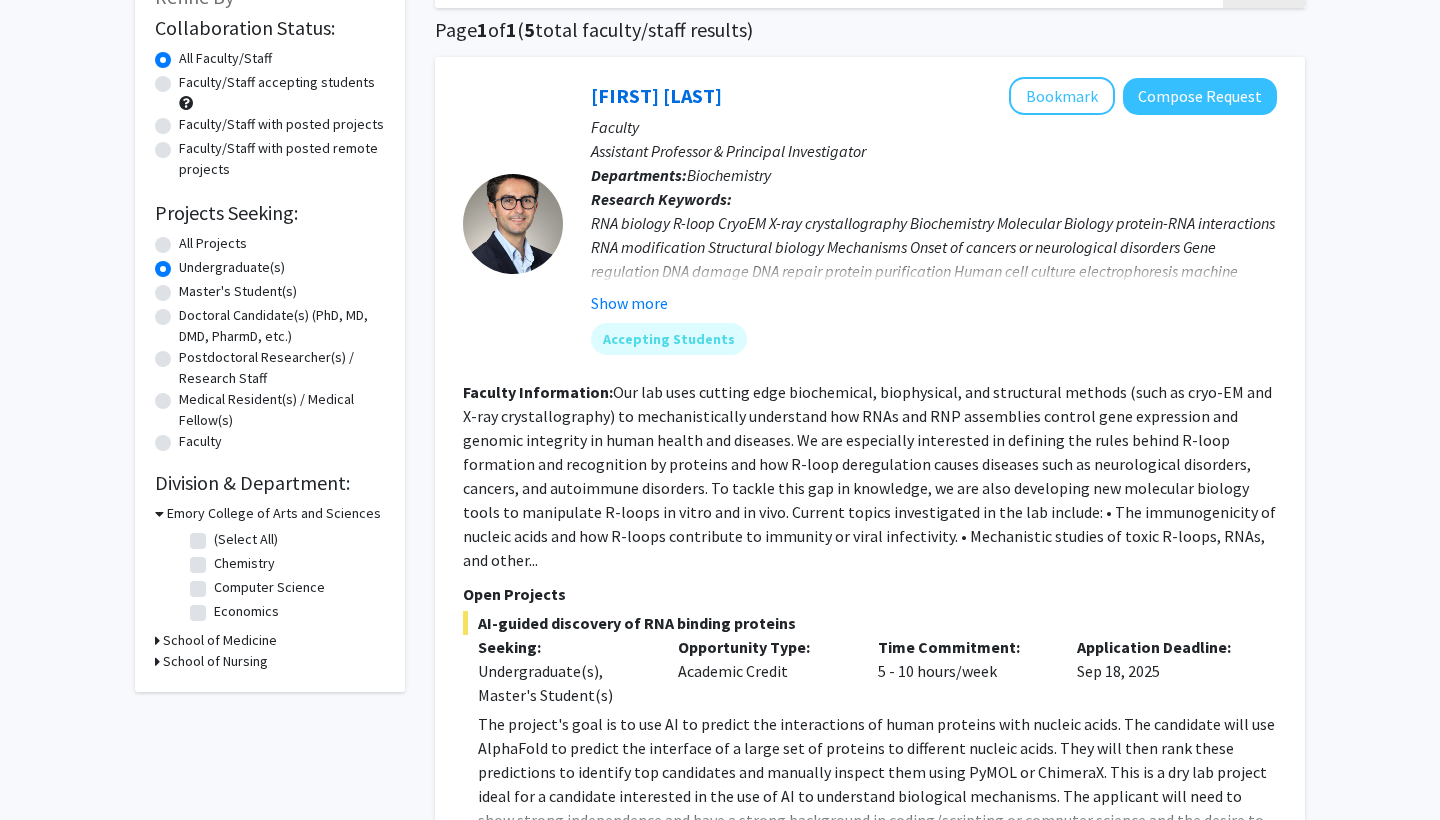 click on "Emory College of Arts and Sciences" at bounding box center (274, 513) 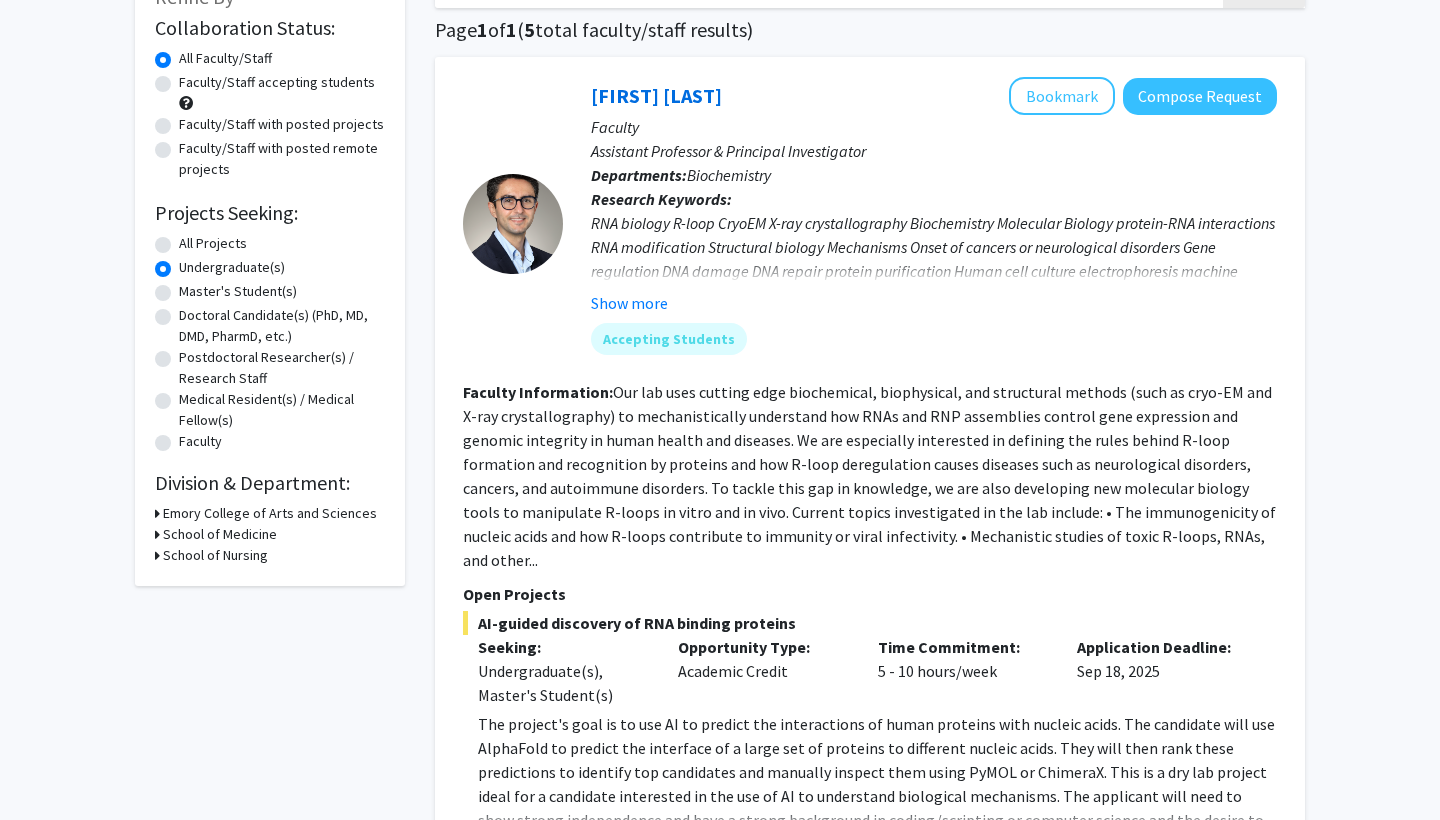 click on "Emory College of Arts and Sciences" at bounding box center (270, 513) 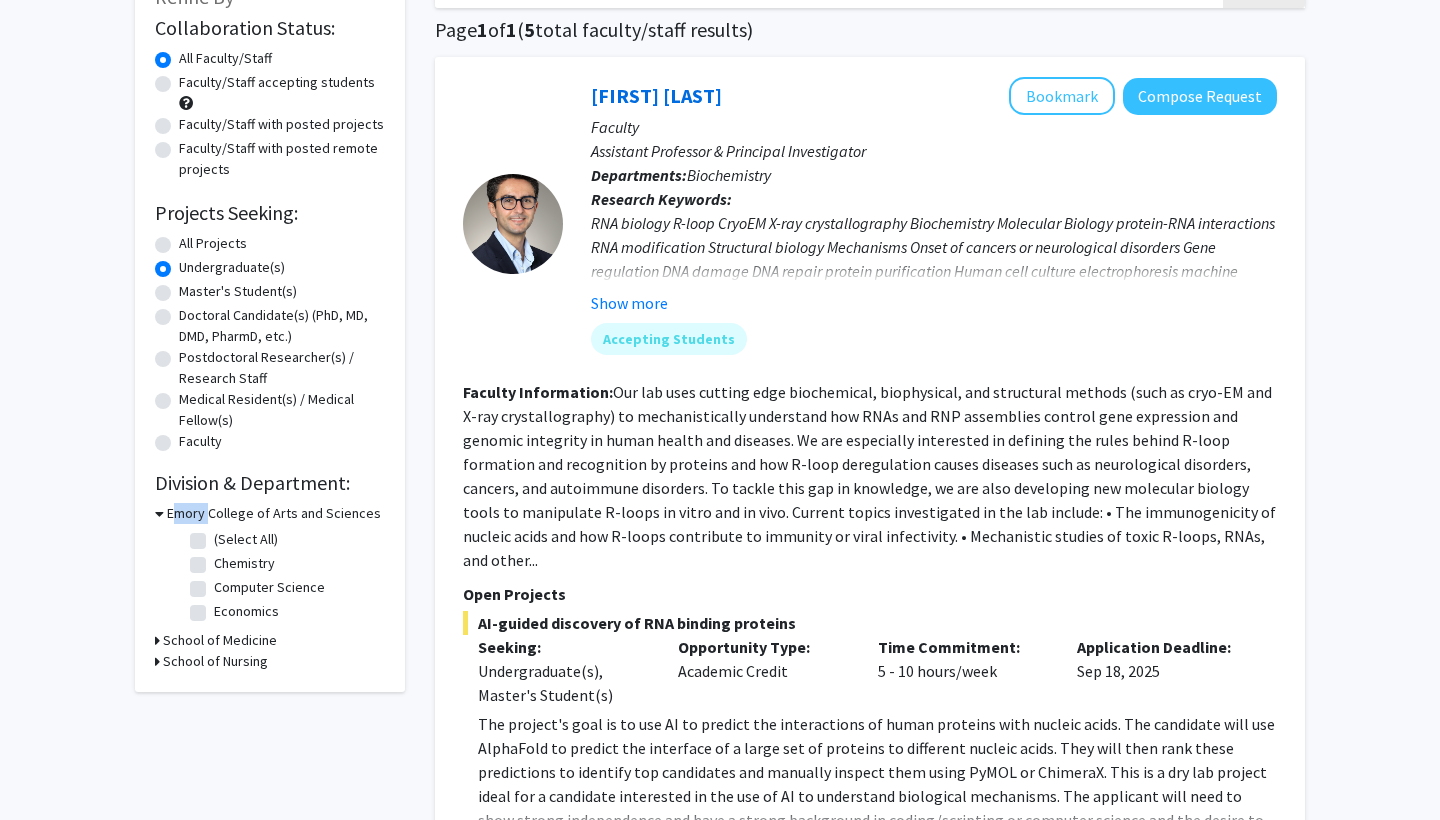 click on "Emory College of Arts and Sciences" at bounding box center [274, 513] 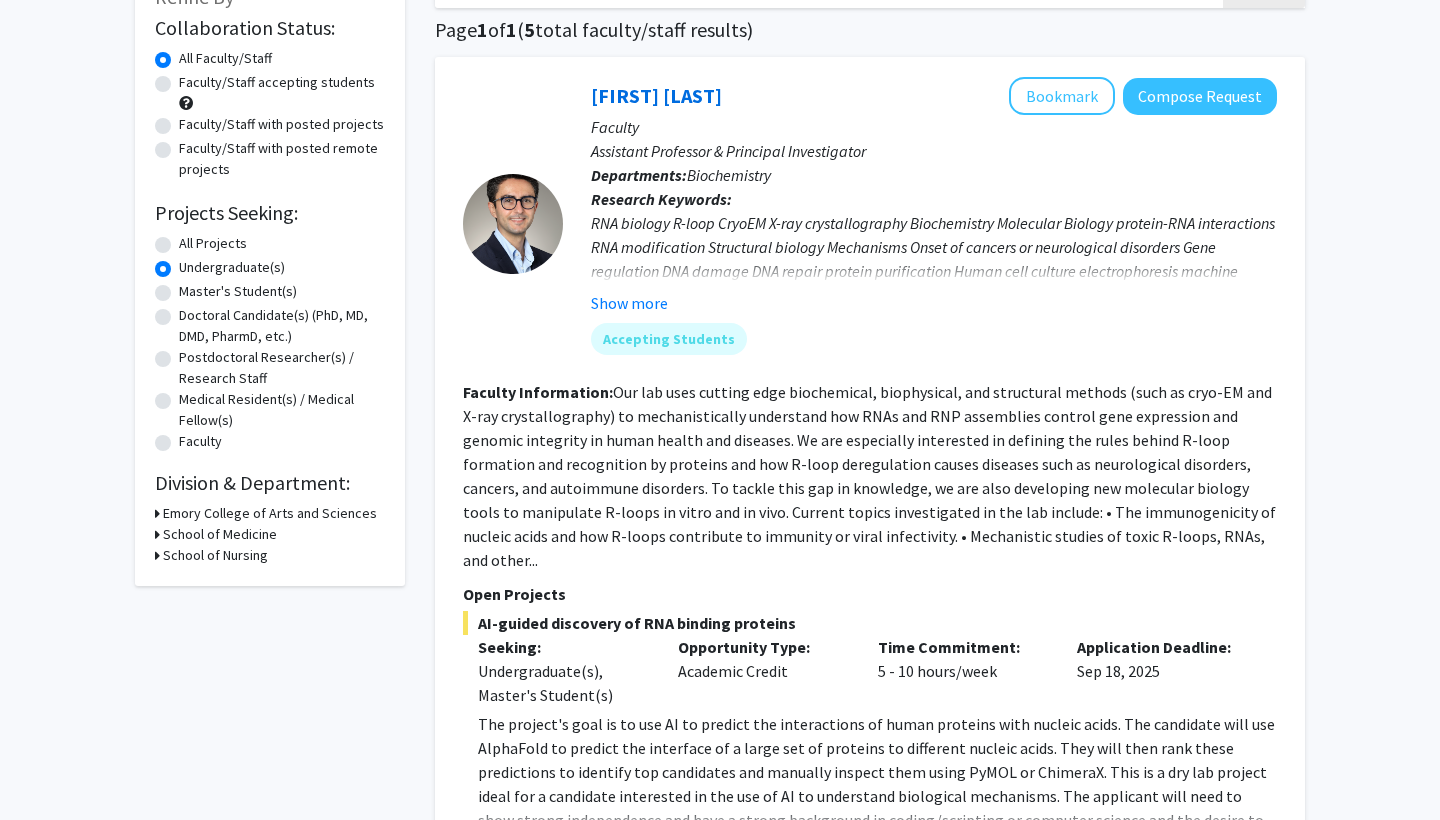 click on "Emory College of Arts and Sciences" at bounding box center [270, 513] 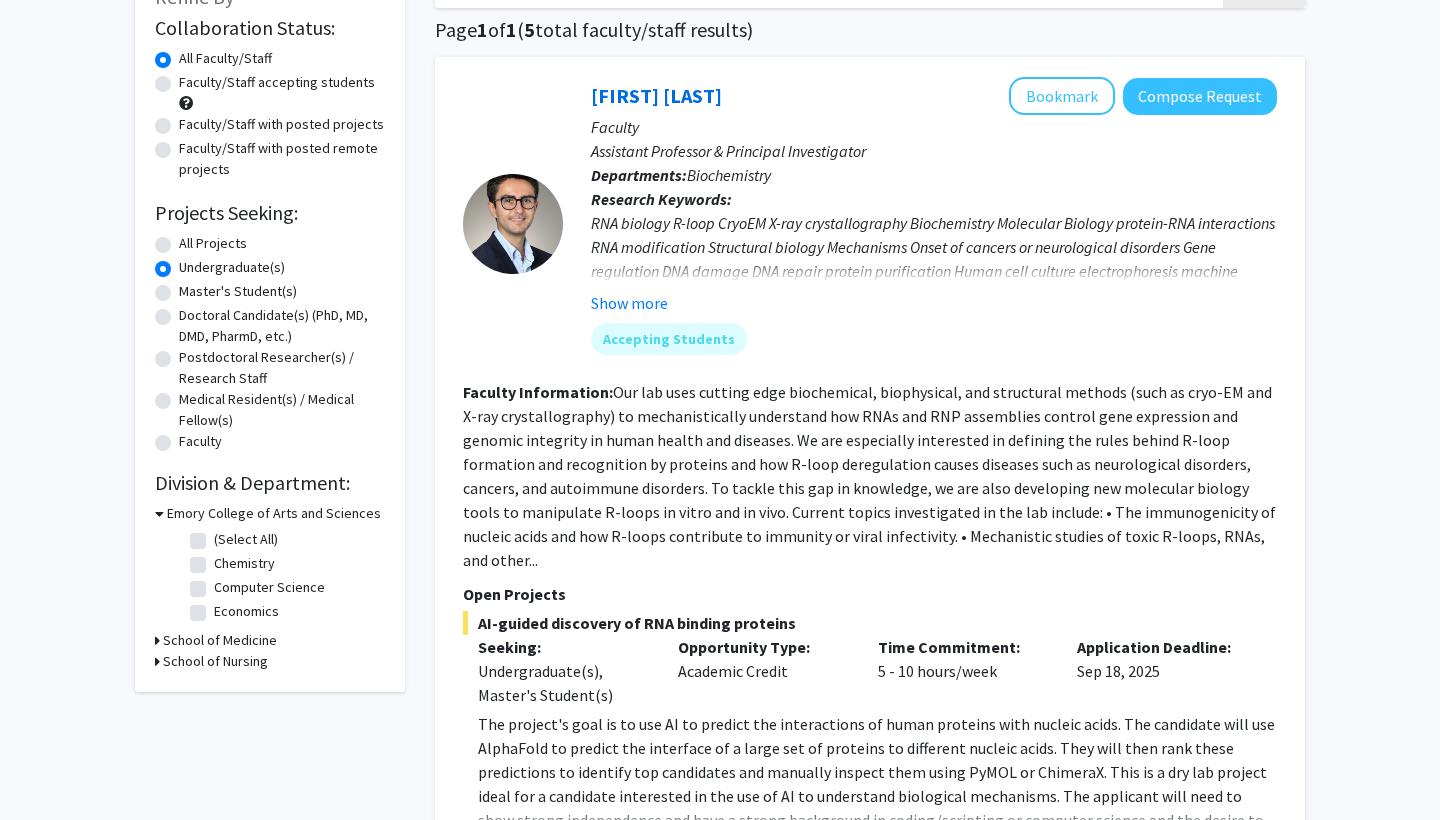 click on "Emory College of Arts and Sciences" at bounding box center (274, 513) 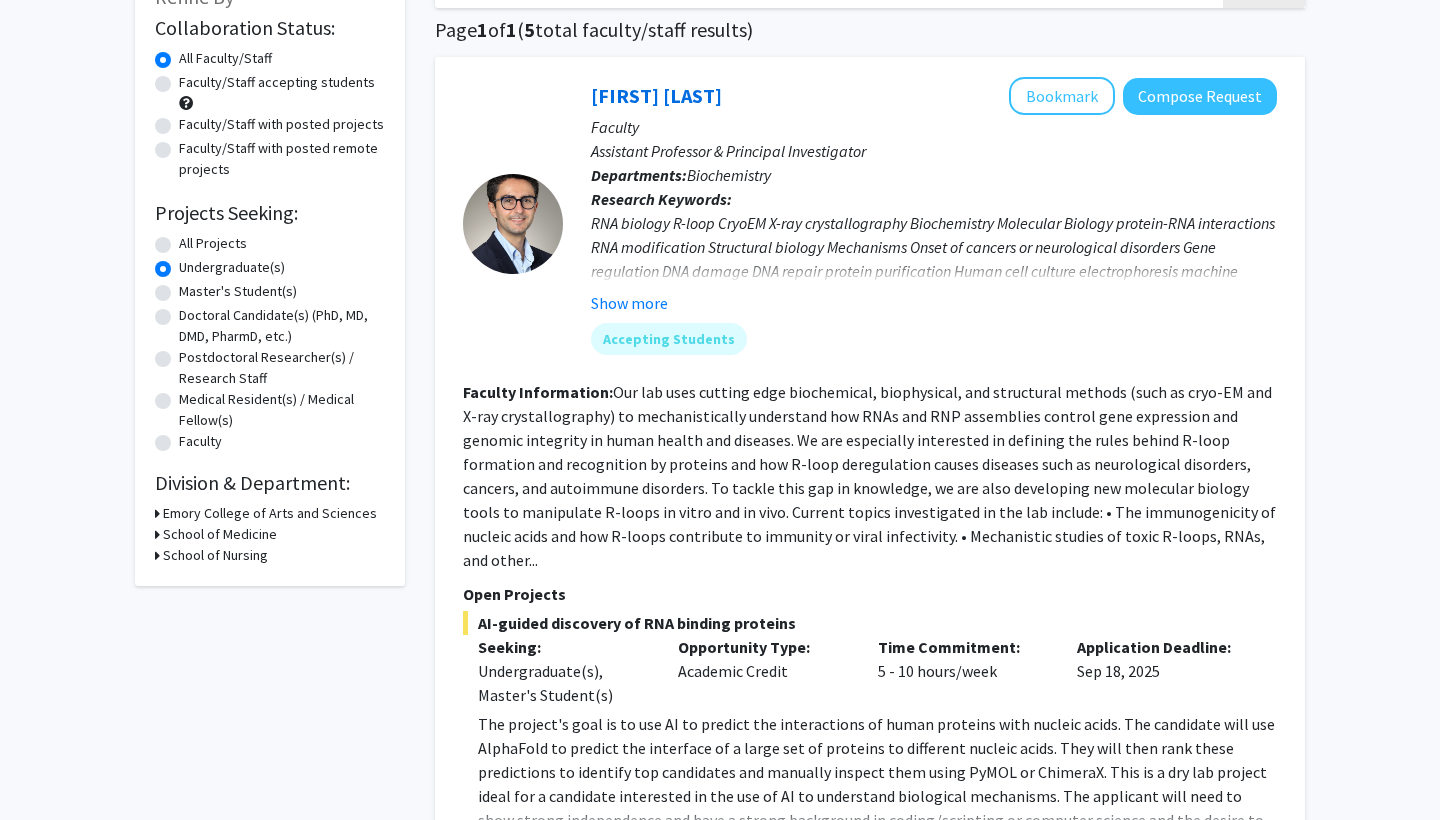 click on "School of Medicine" at bounding box center [220, 534] 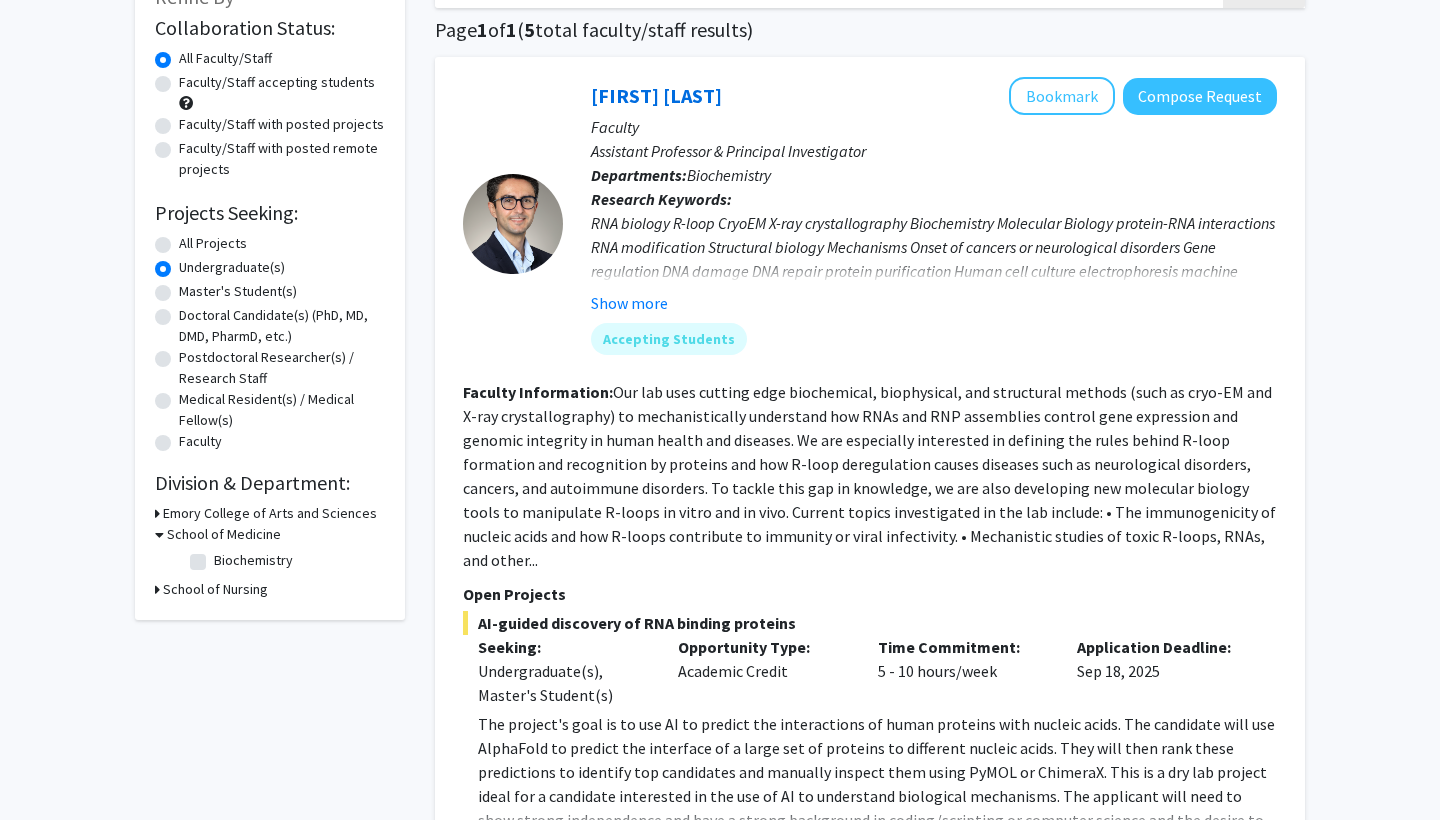 click on "School of Nursing" at bounding box center (215, 589) 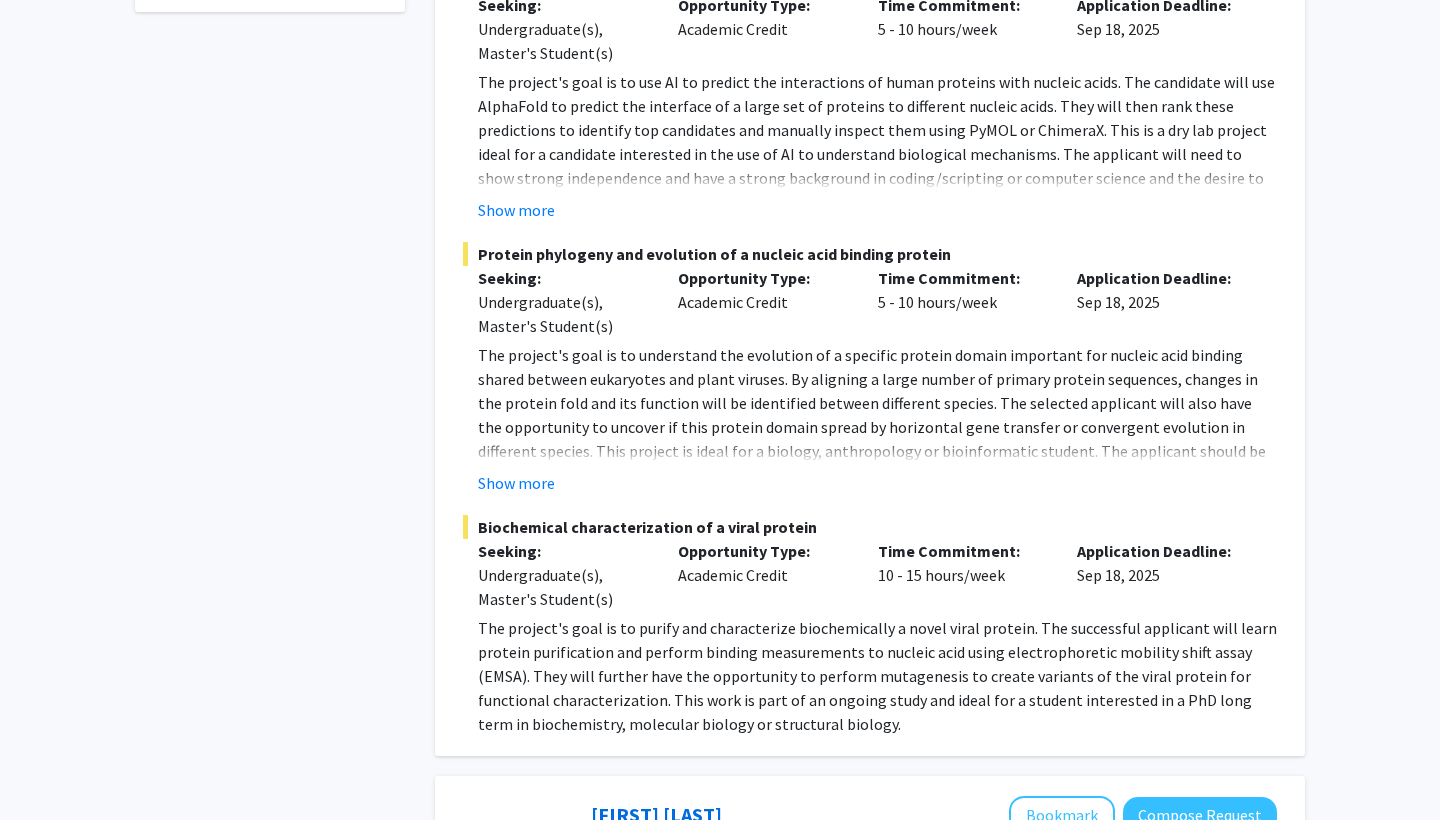 scroll, scrollTop: 785, scrollLeft: 0, axis: vertical 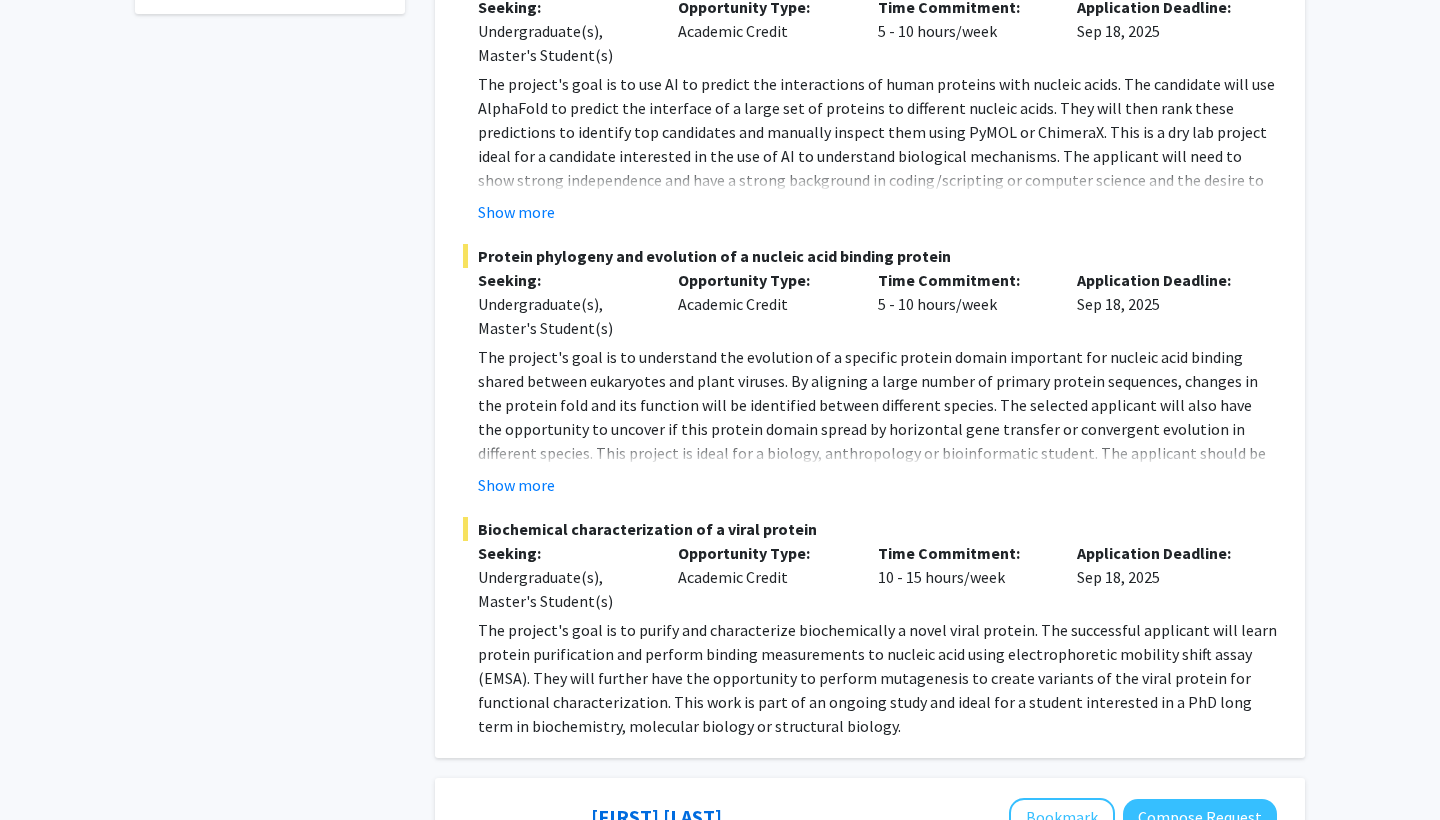 click on "The project's goal is to purify and characterize biochemically a novel viral protein. The successful applicant will learn protein purification and perform binding measurements to nucleic acid using electrophoretic mobility shift assay (EMSA). They will further have the opportunity to perform mutagenesis to create variants of the viral protein for functional characterization. This work is part of an ongoing study and ideal for a student interested in a PhD long term in biochemistry, molecular biology or structural biology." 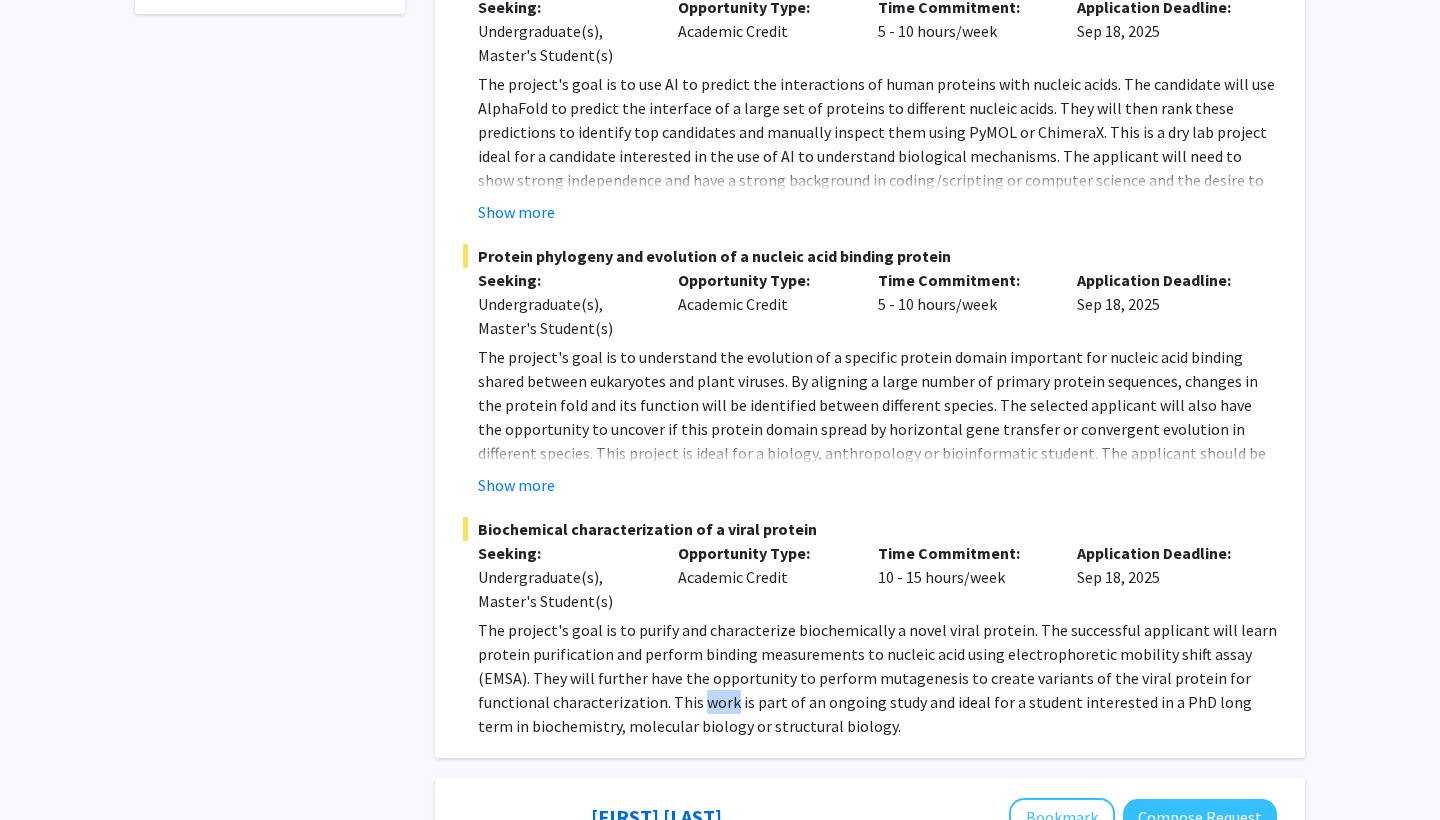 click on "The project's goal is to purify and characterize biochemically a novel viral protein. The successful applicant will learn protein purification and perform binding measurements to nucleic acid using electrophoretic mobility shift assay (EMSA). They will further have the opportunity to perform mutagenesis to create variants of the viral protein for functional characterization. This work is part of an ongoing study and ideal for a student interested in a PhD long term in biochemistry, molecular biology or structural biology." 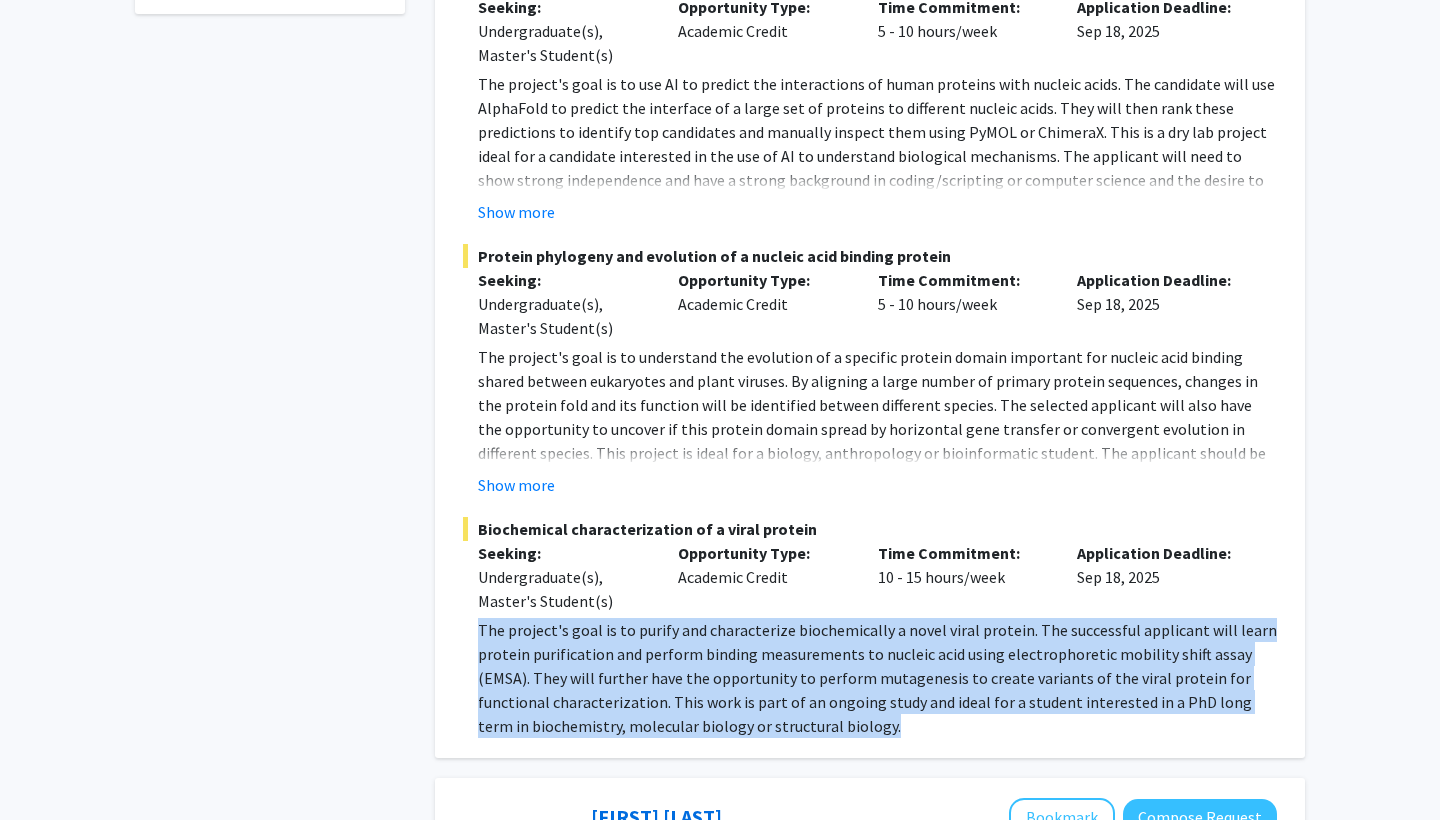 click on "The project's goal is to purify and characterize biochemically a novel viral protein. The successful applicant will learn protein purification and perform binding measurements to nucleic acid using electrophoretic mobility shift assay (EMSA). They will further have the opportunity to perform mutagenesis to create variants of the viral protein for functional characterization. This work is part of an ongoing study and ideal for a student interested in a PhD long term in biochemistry, molecular biology or structural biology." 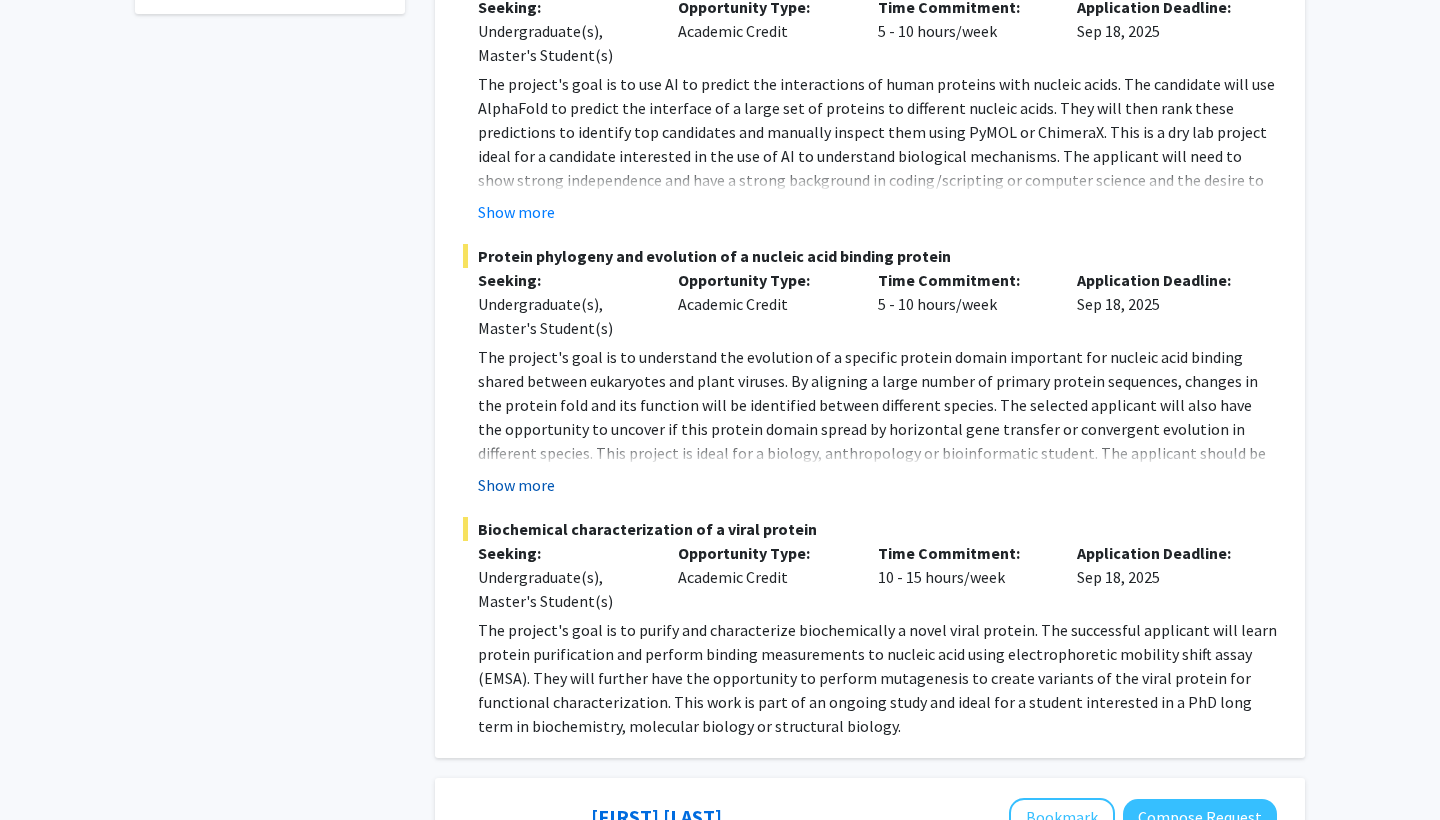 click on "Show more" 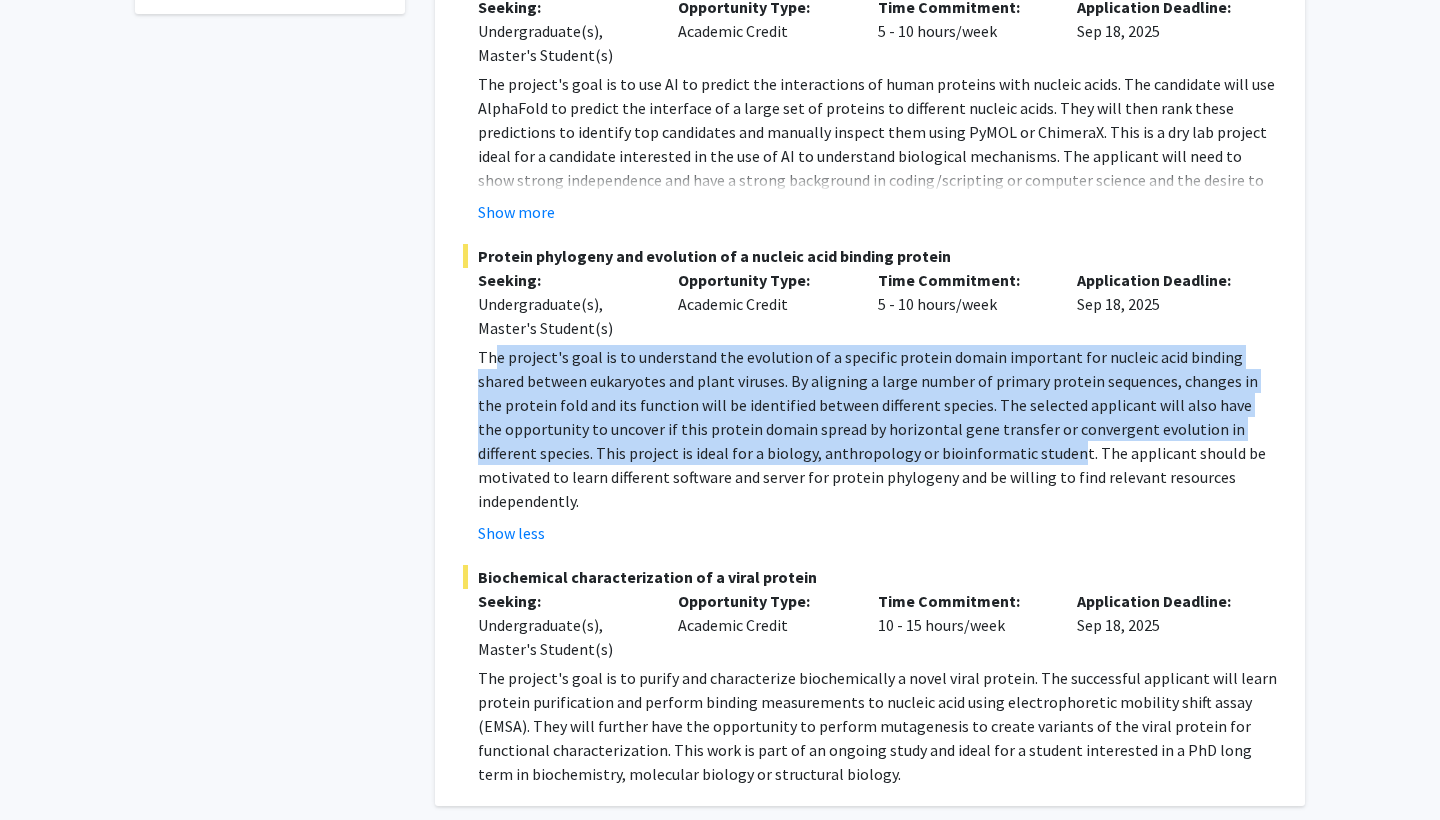 drag, startPoint x: 491, startPoint y: 337, endPoint x: 922, endPoint y: 426, distance: 440.09317 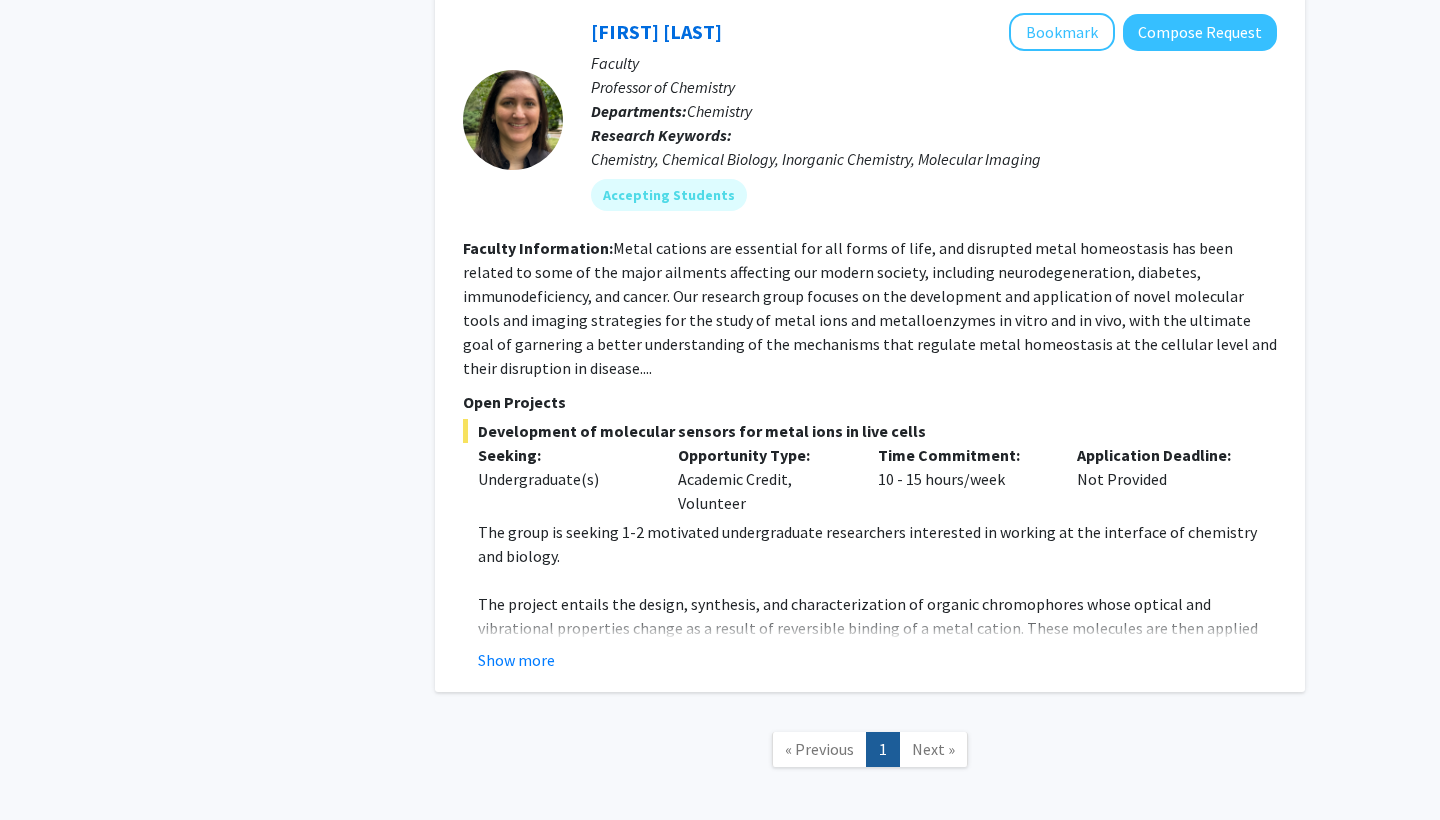 scroll, scrollTop: 4160, scrollLeft: 0, axis: vertical 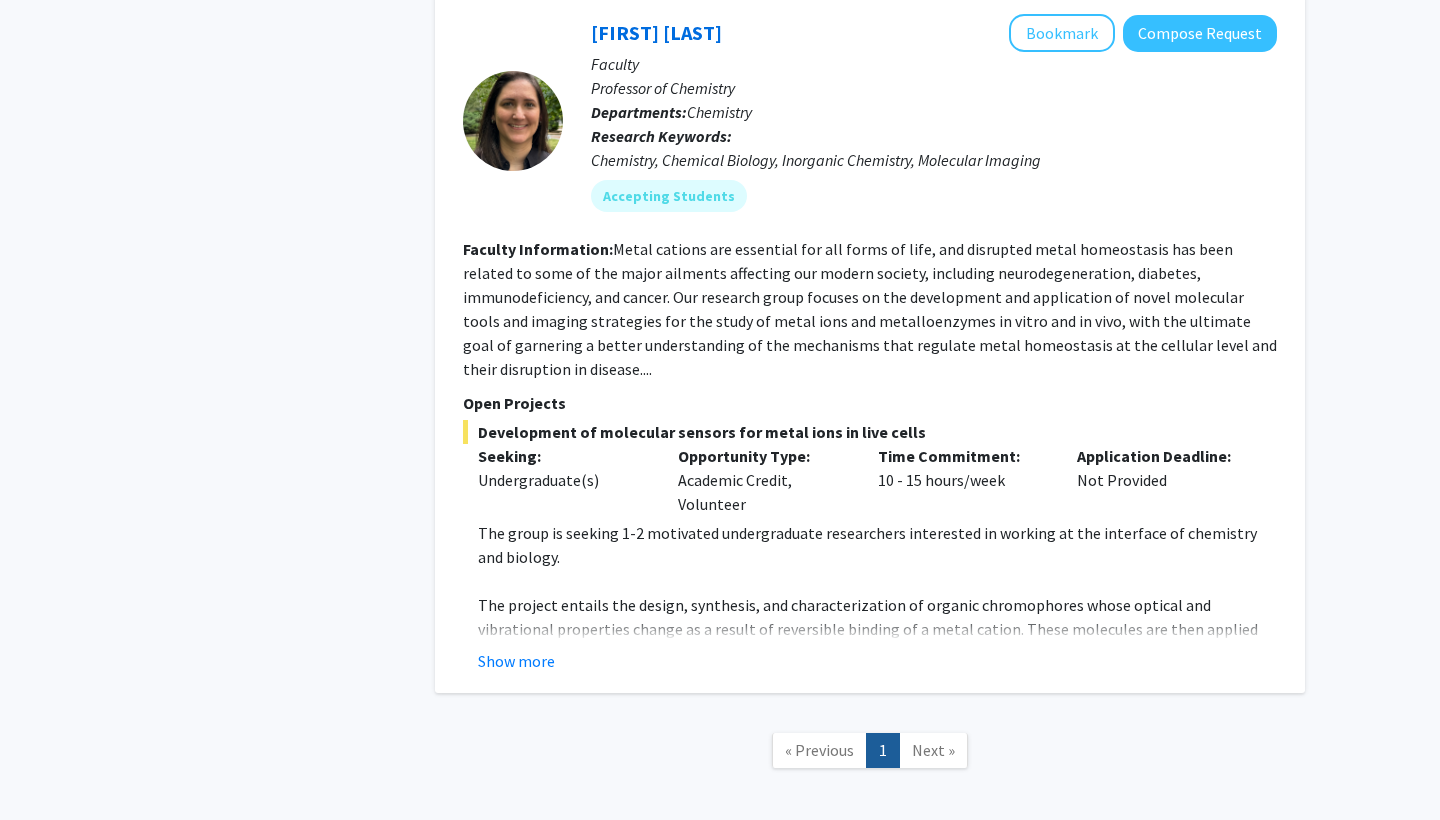 click on "Next »" 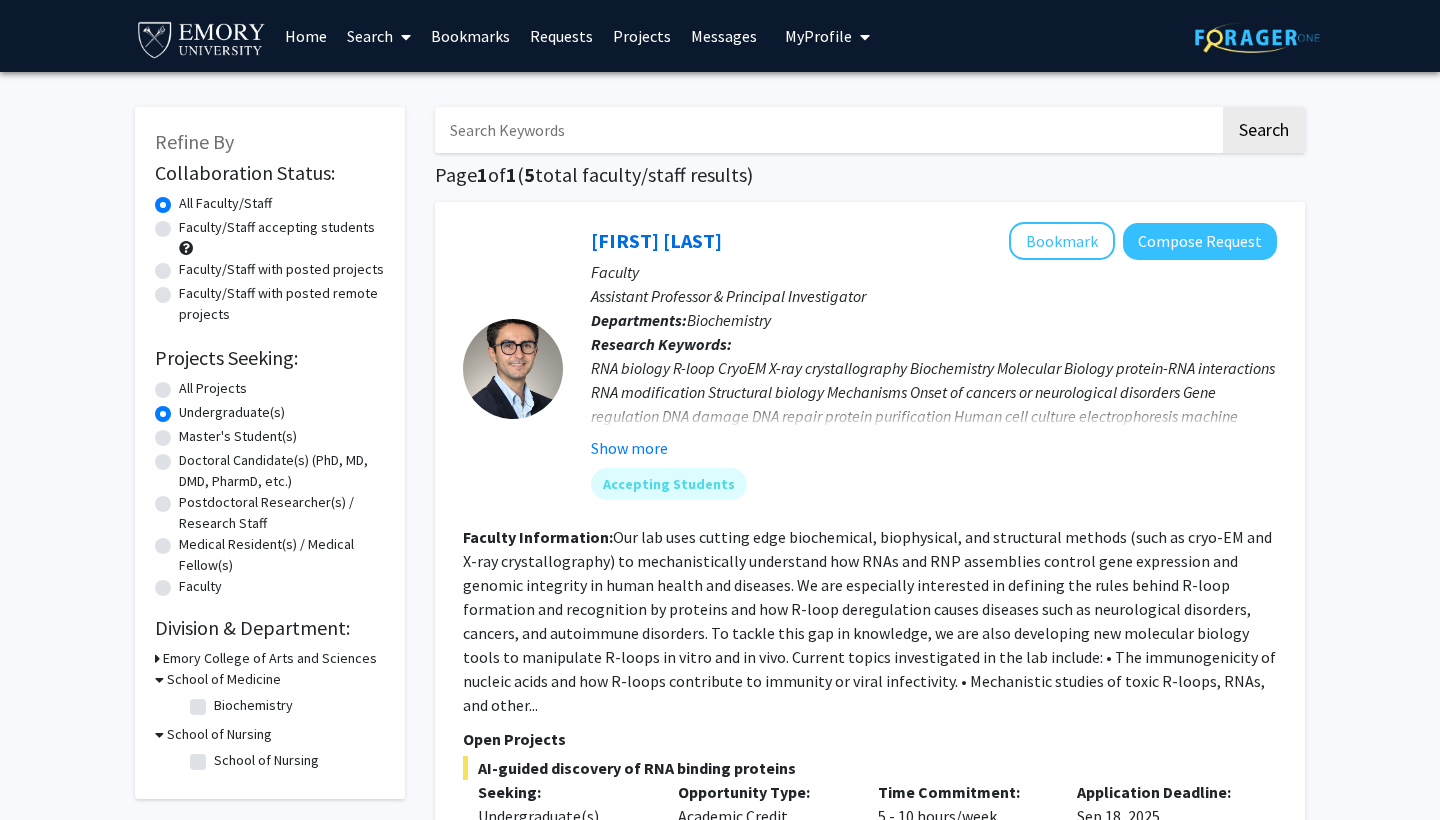 scroll, scrollTop: 0, scrollLeft: 0, axis: both 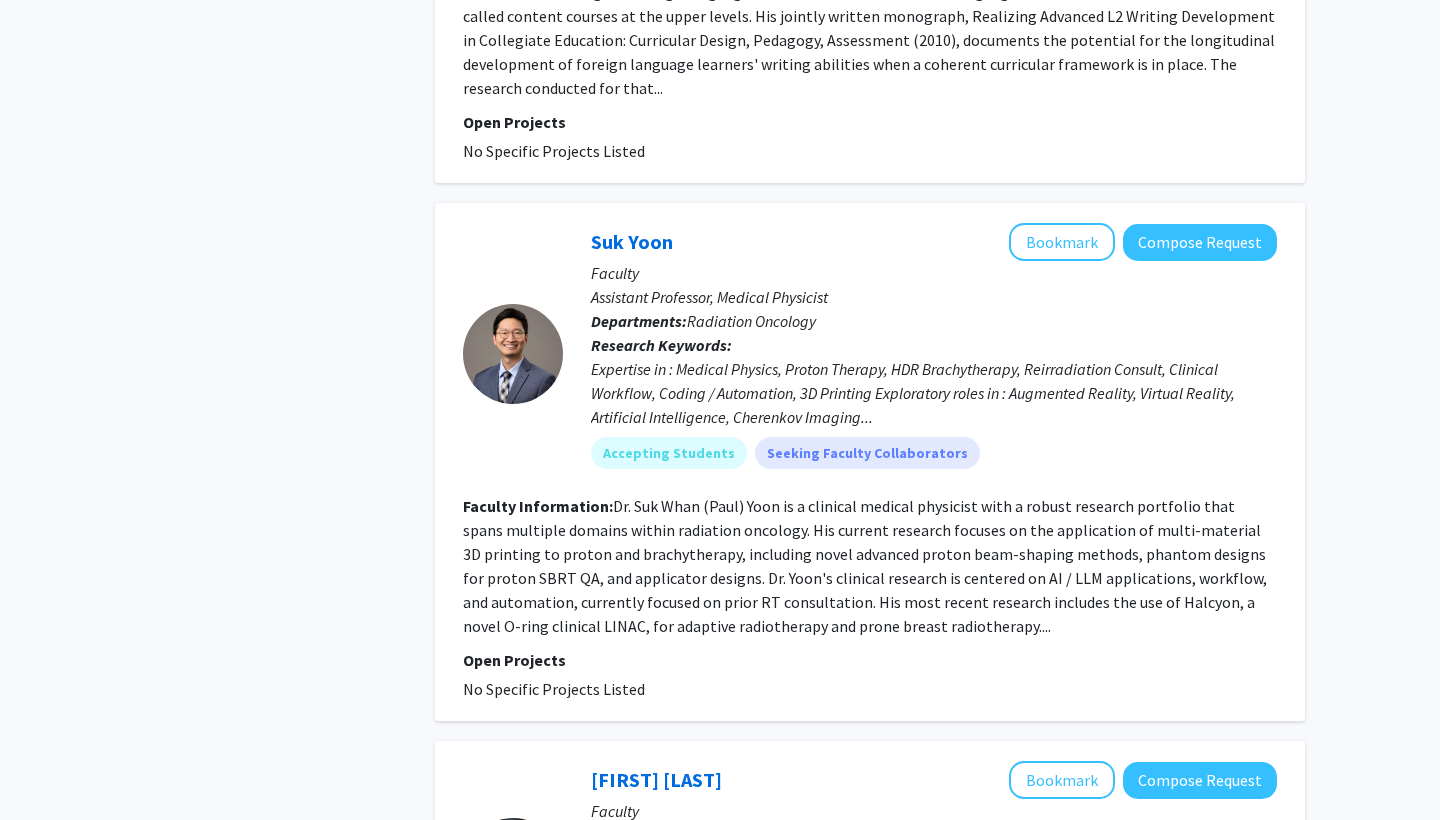 click on "Dr. [LAST] is a clinical medical physicist with a robust research portfolio that spans multiple domains within radiation oncology. His current research focuses on the application of multi-material 3D printing to proton and brachytherapy, including novel advanced proton beam-shaping methods, phantom designs for proton SBRT QA, and applicator designs. Dr. [LAST]'s clinical research is centered on AI / LLM applications, workflow, and automation, currently focused on prior RT consultation. His most recent research includes the use of Halcyon, a novel O-ring clinical LINAC, for adaptive radiotherapy and prone breast radiotherapy...." 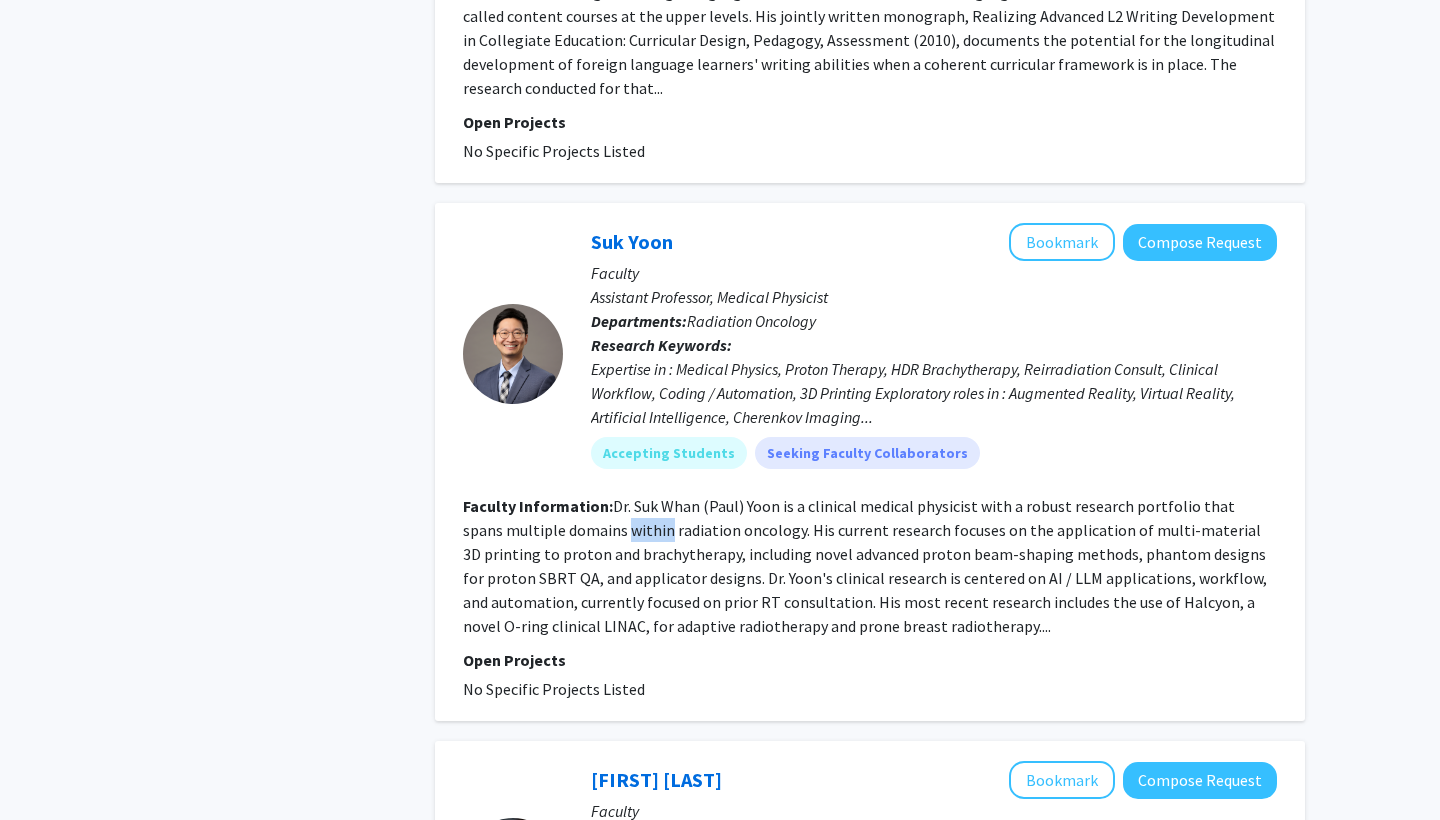 click on "Dr. [LAST] is a clinical medical physicist with a robust research portfolio that spans multiple domains within radiation oncology. His current research focuses on the application of multi-material 3D printing to proton and brachytherapy, including novel advanced proton beam-shaping methods, phantom designs for proton SBRT QA, and applicator designs. Dr. [LAST]'s clinical research is centered on AI / LLM applications, workflow, and automation, currently focused on prior RT consultation. His most recent research includes the use of Halcyon, a novel O-ring clinical LINAC, for adaptive radiotherapy and prone breast radiotherapy...." 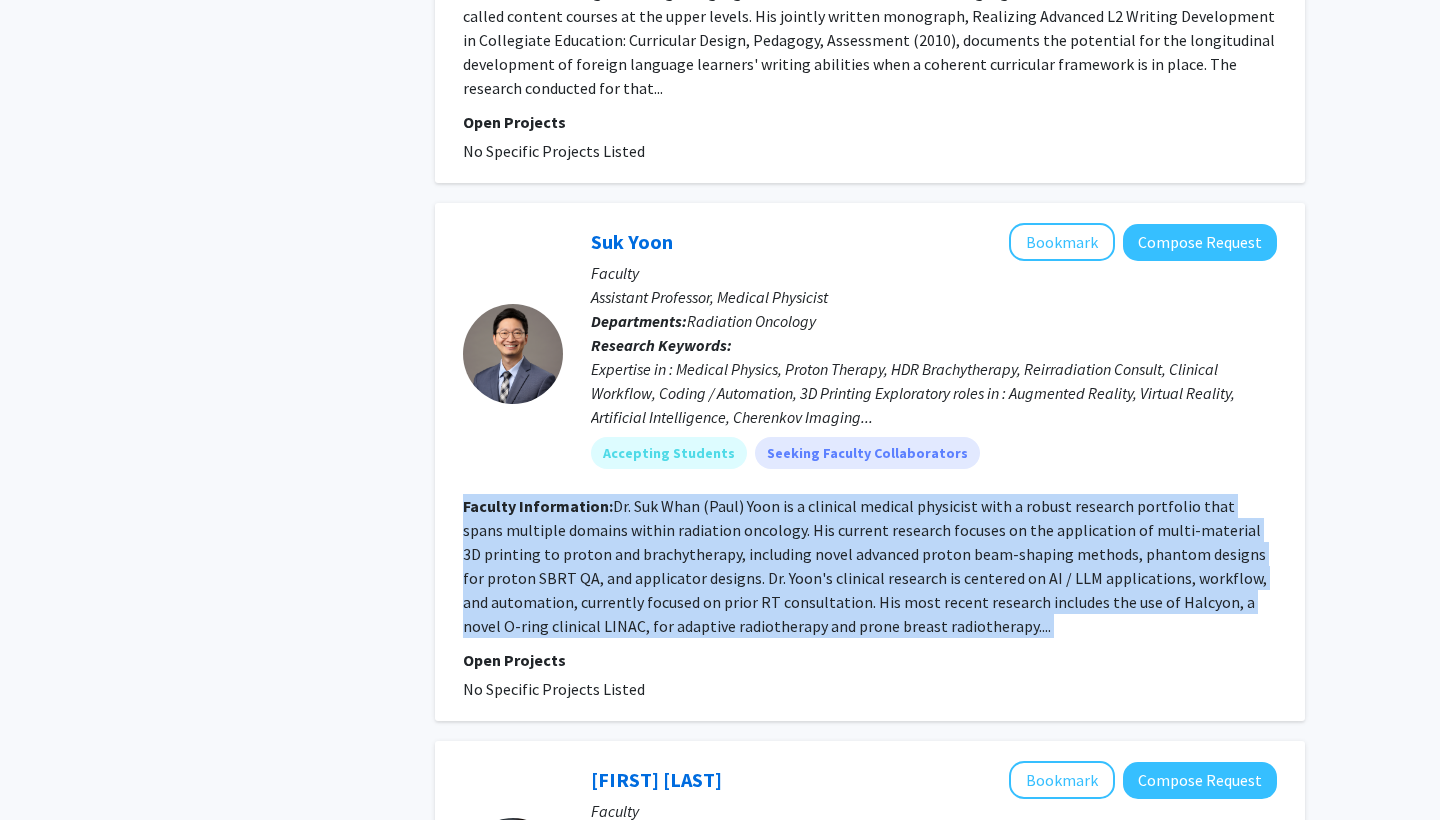 click on "Dr. [LAST] is a clinical medical physicist with a robust research portfolio that spans multiple domains within radiation oncology. His current research focuses on the application of multi-material 3D printing to proton and brachytherapy, including novel advanced proton beam-shaping methods, phantom designs for proton SBRT QA, and applicator designs. Dr. [LAST]'s clinical research is centered on AI / LLM applications, workflow, and automation, currently focused on prior RT consultation. His most recent research includes the use of Halcyon, a novel O-ring clinical LINAC, for adaptive radiotherapy and prone breast radiotherapy...." 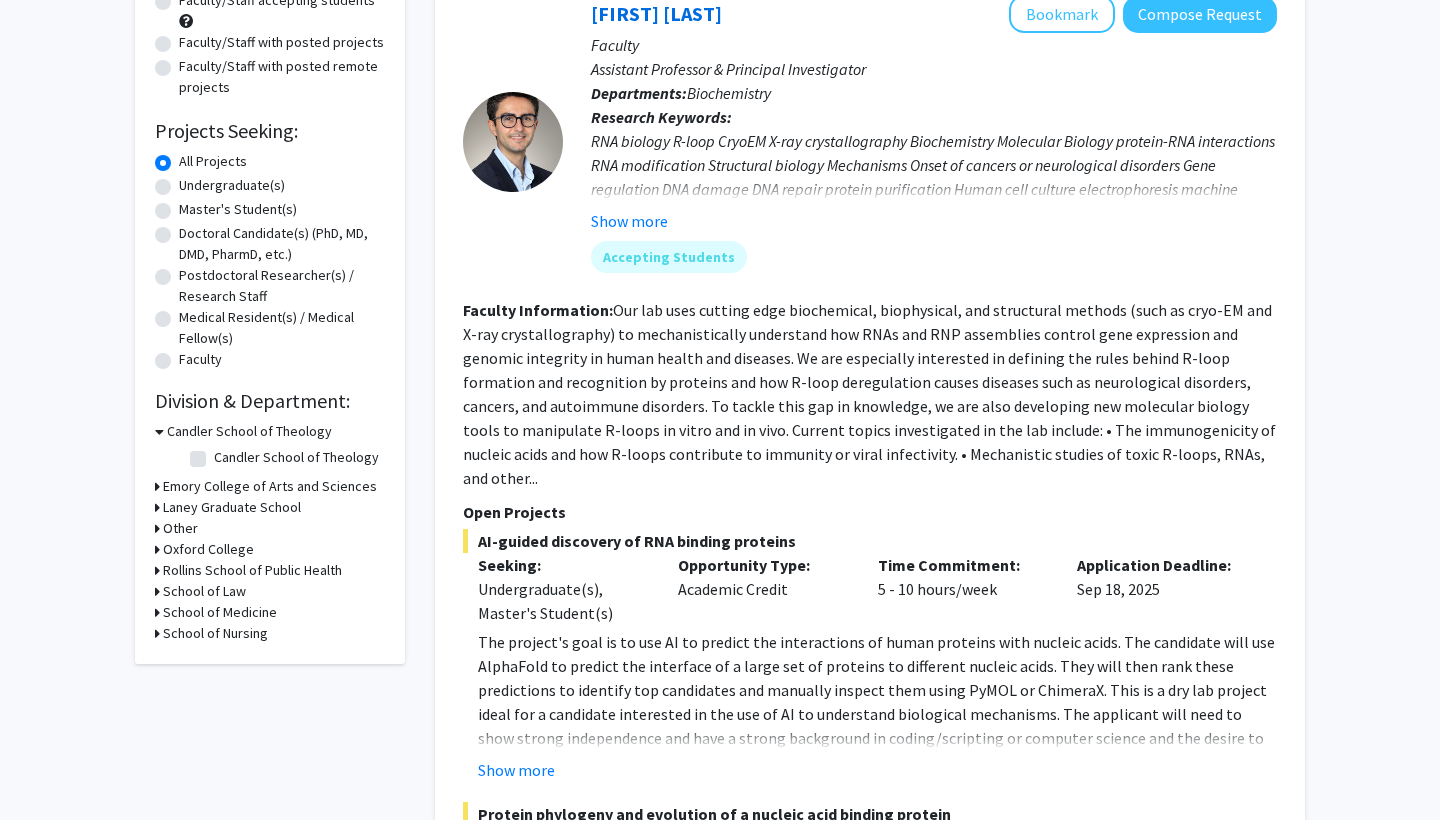 scroll, scrollTop: 324, scrollLeft: 0, axis: vertical 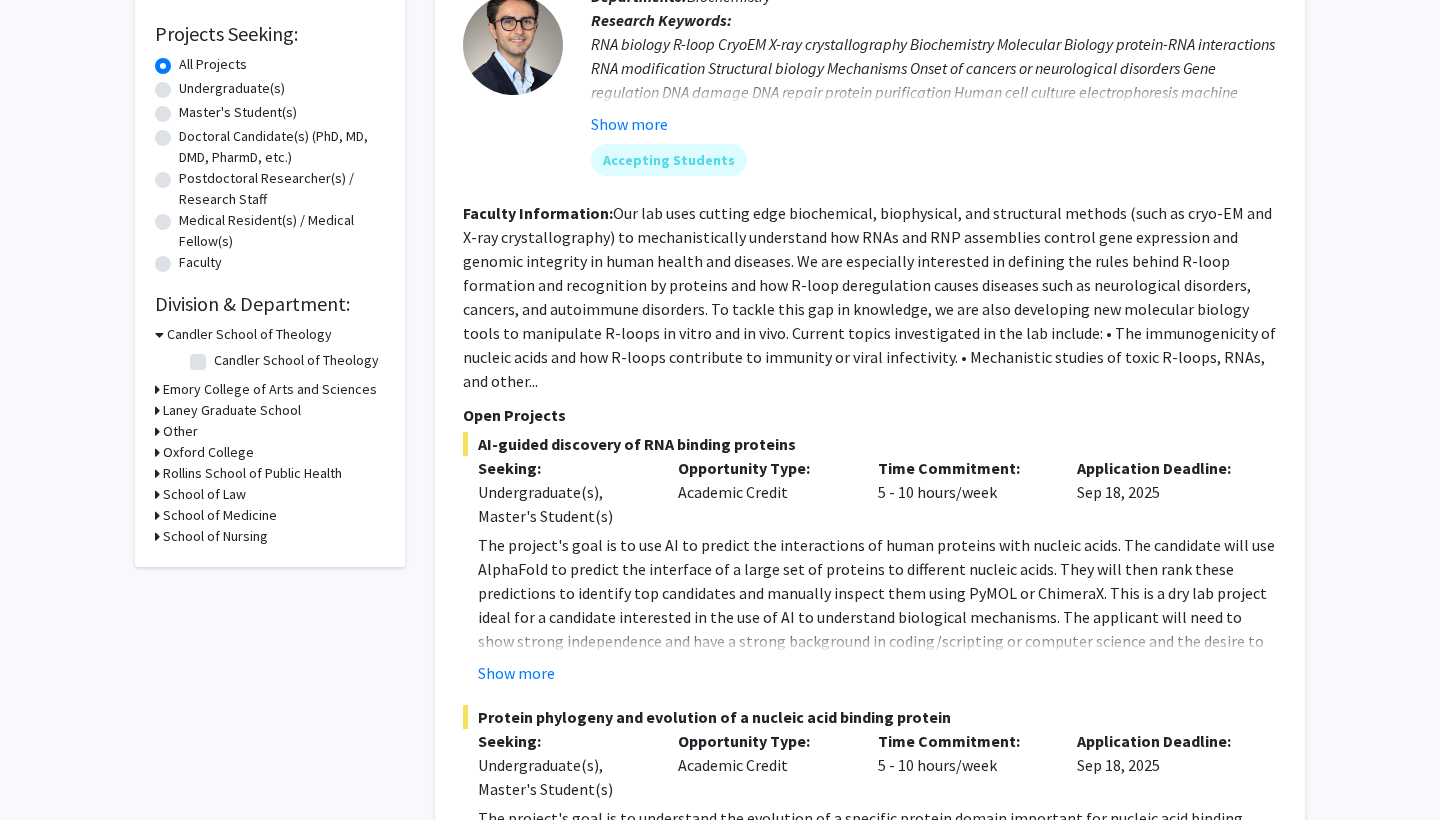 click on "School of Medicine" at bounding box center [220, 515] 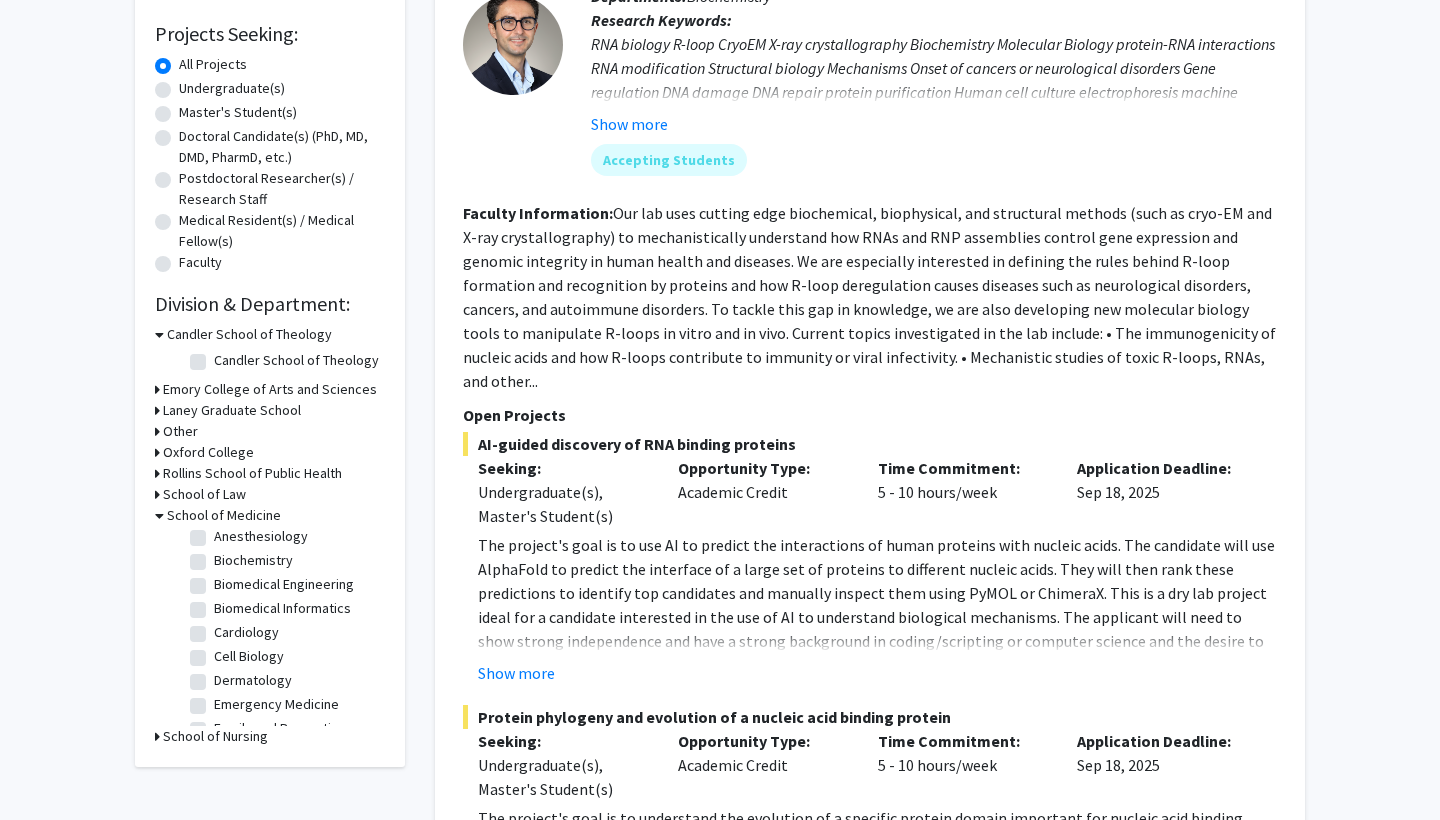 scroll, scrollTop: 0, scrollLeft: 0, axis: both 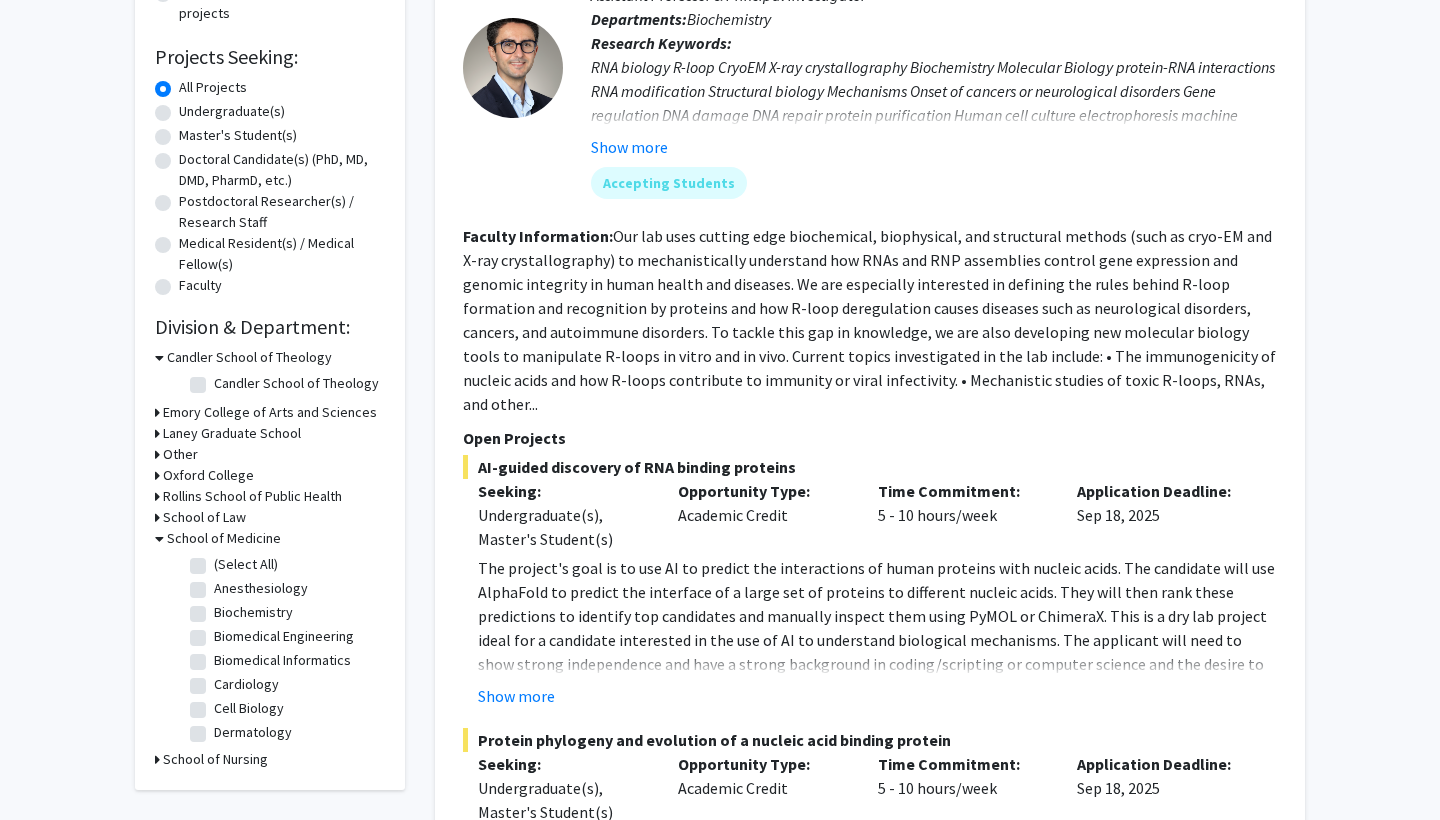 click on "Anesthesiology" 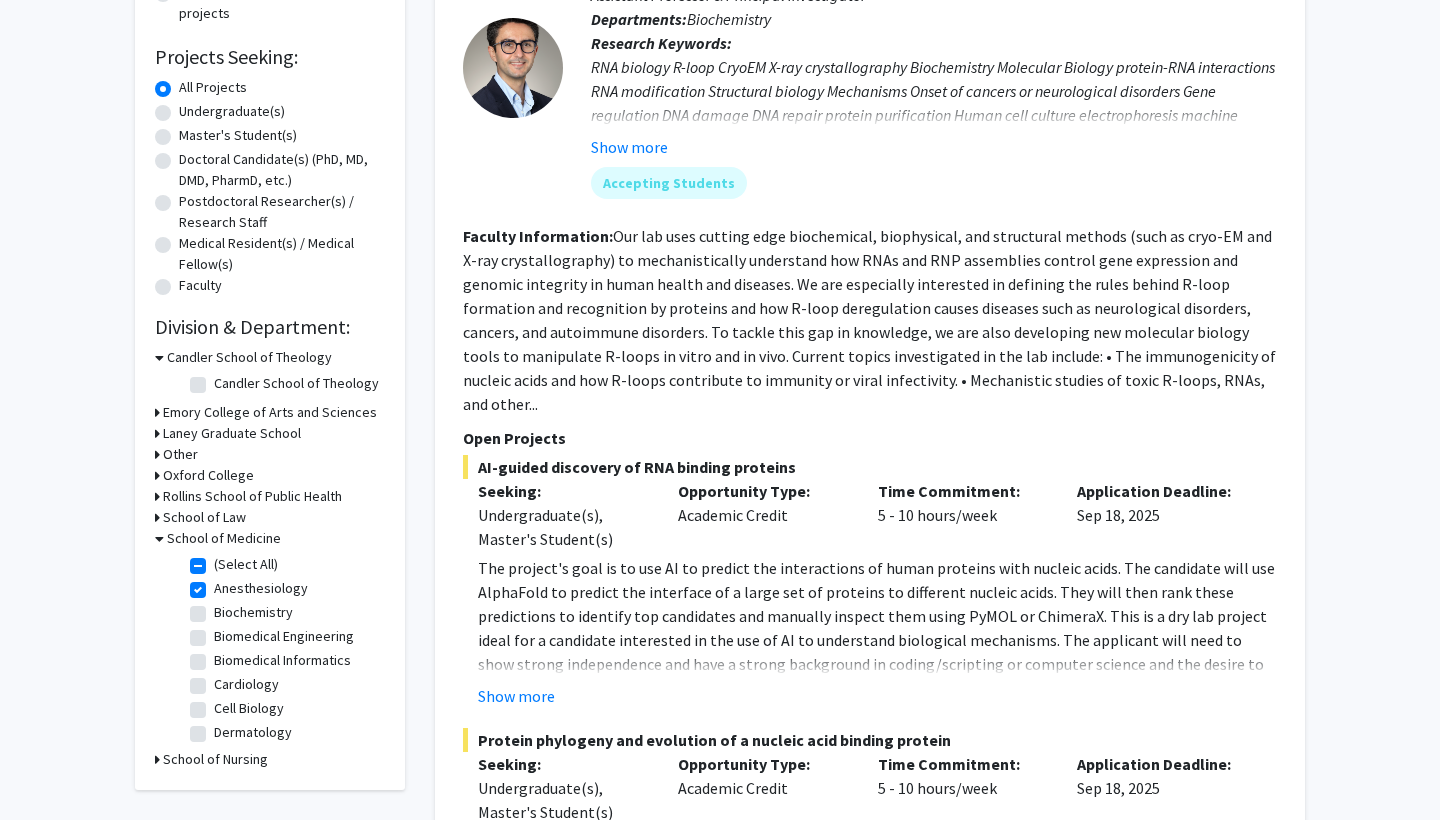 checkbox on "true" 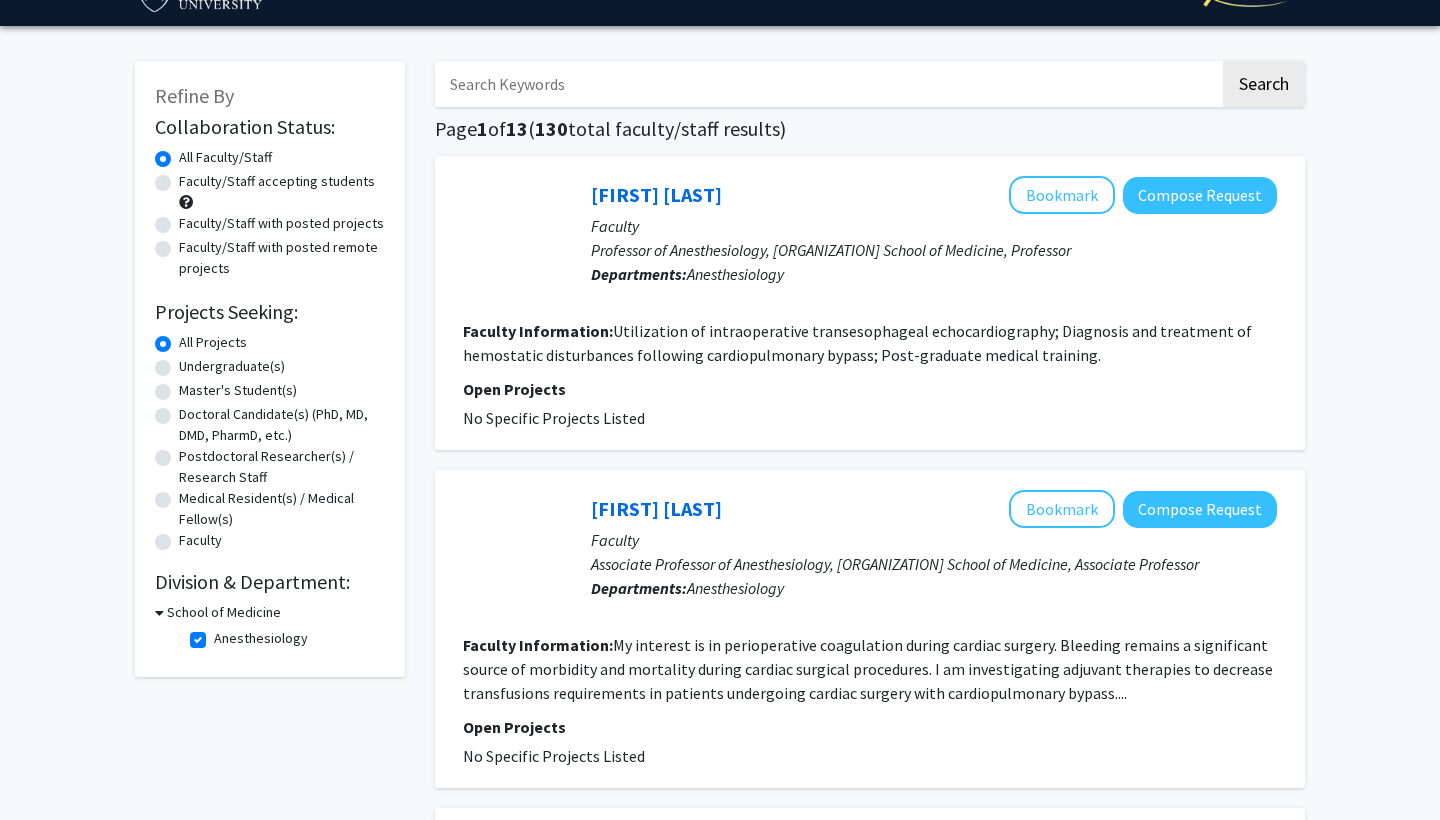scroll, scrollTop: 49, scrollLeft: 0, axis: vertical 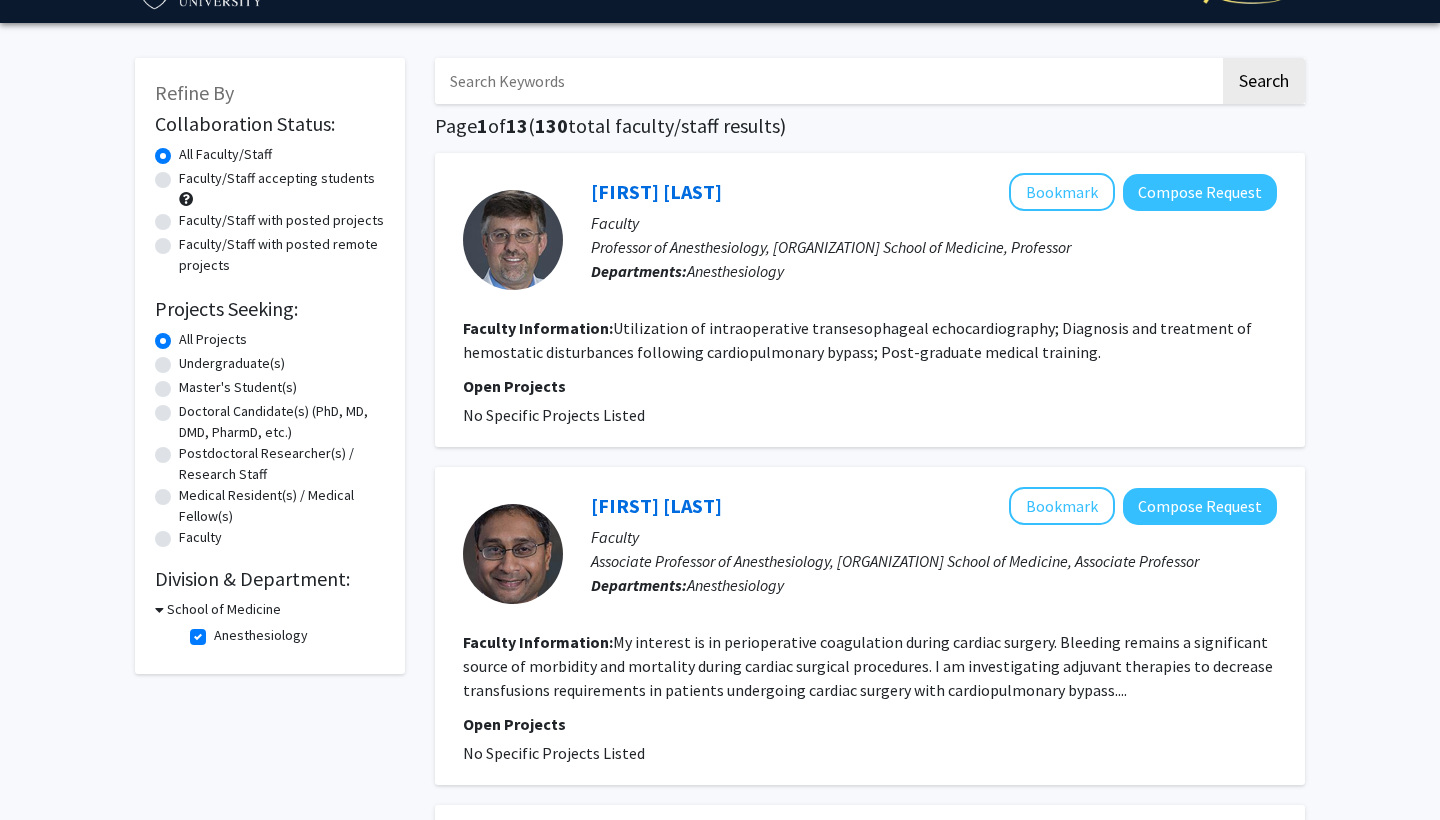 click on "Anesthesiology Anesthesiology" 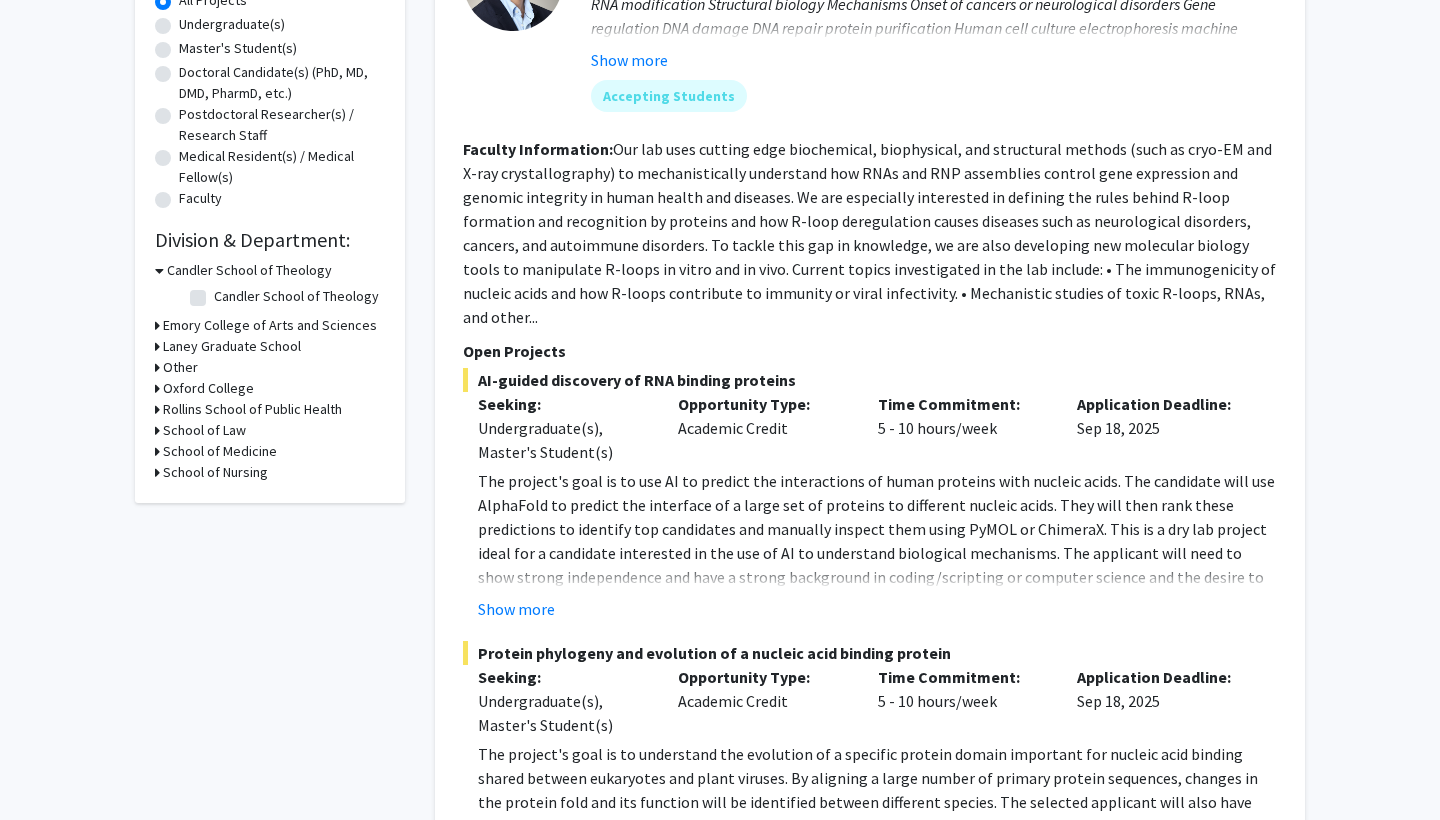 scroll, scrollTop: 392, scrollLeft: 0, axis: vertical 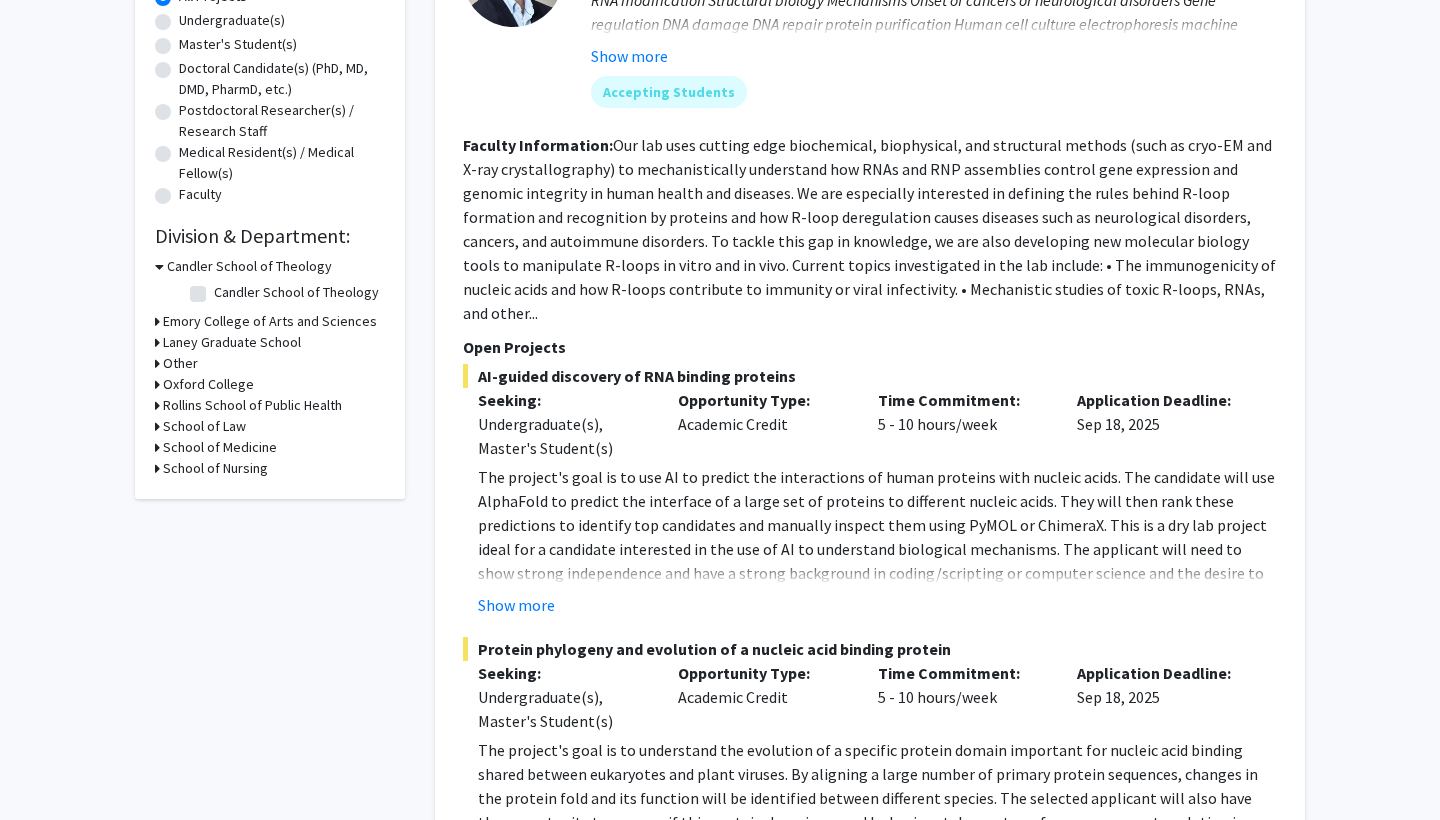 click on "School of Nursing" at bounding box center [215, 468] 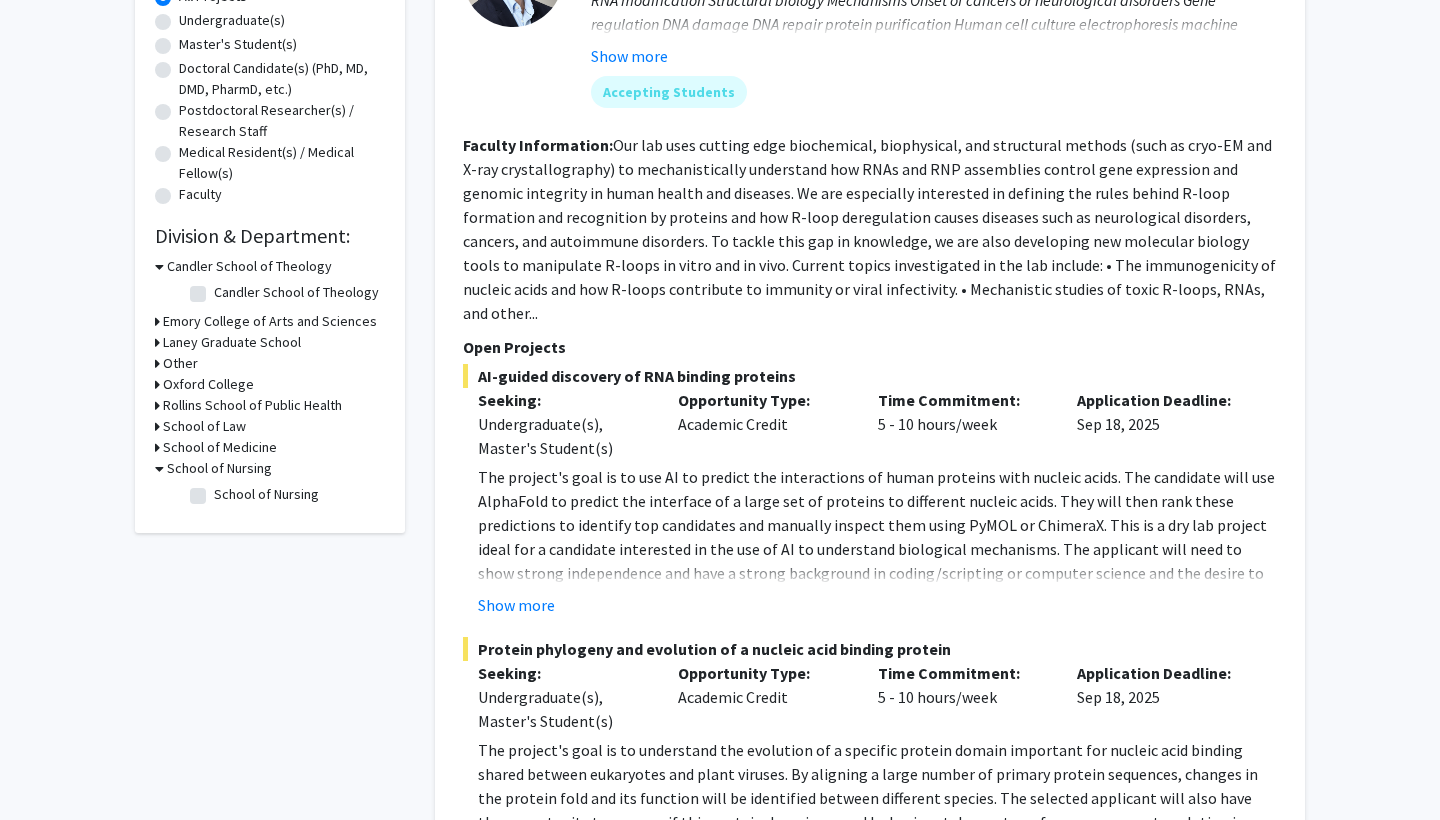 click on "School of Nursing" 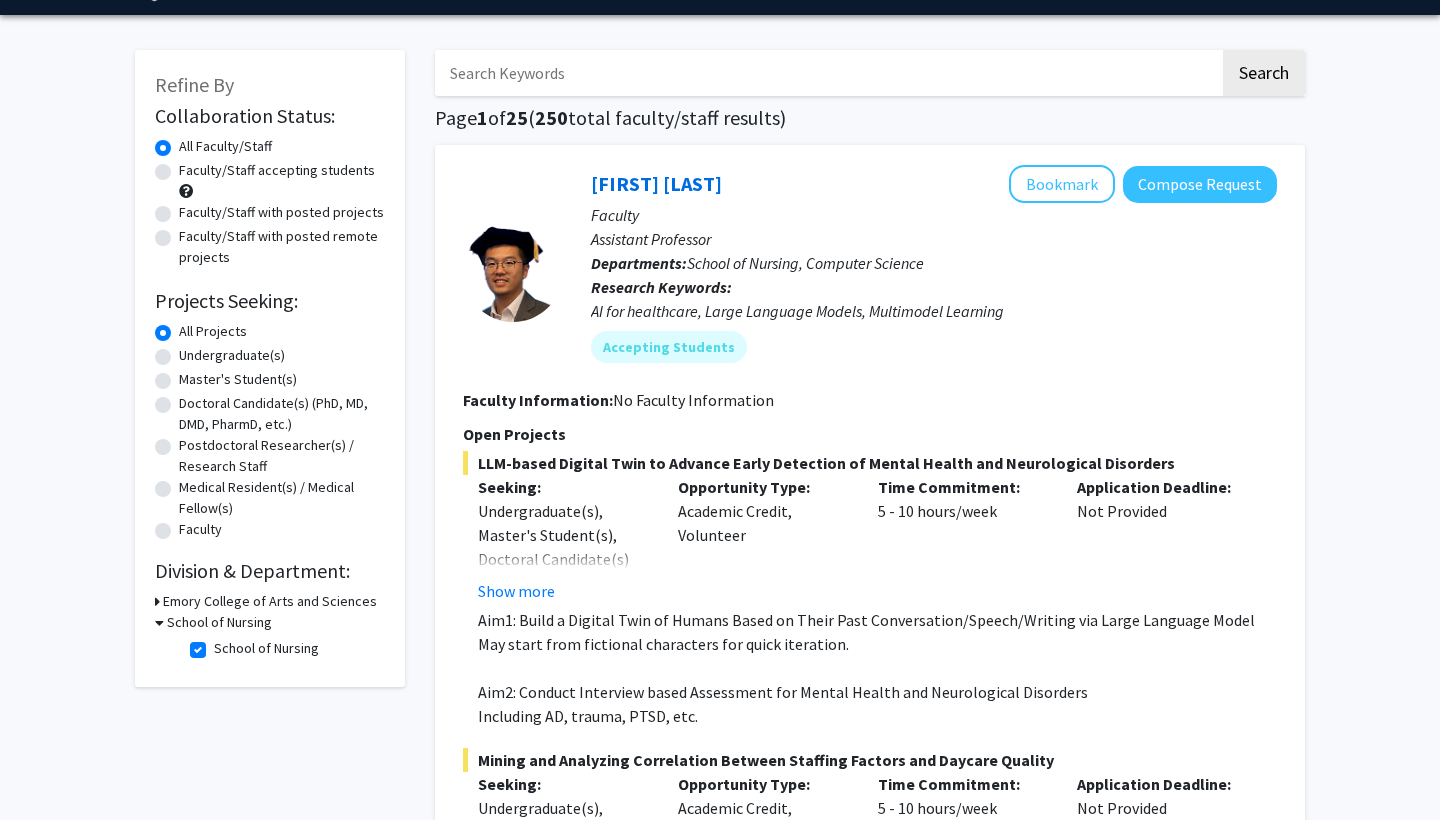 scroll, scrollTop: 107, scrollLeft: 0, axis: vertical 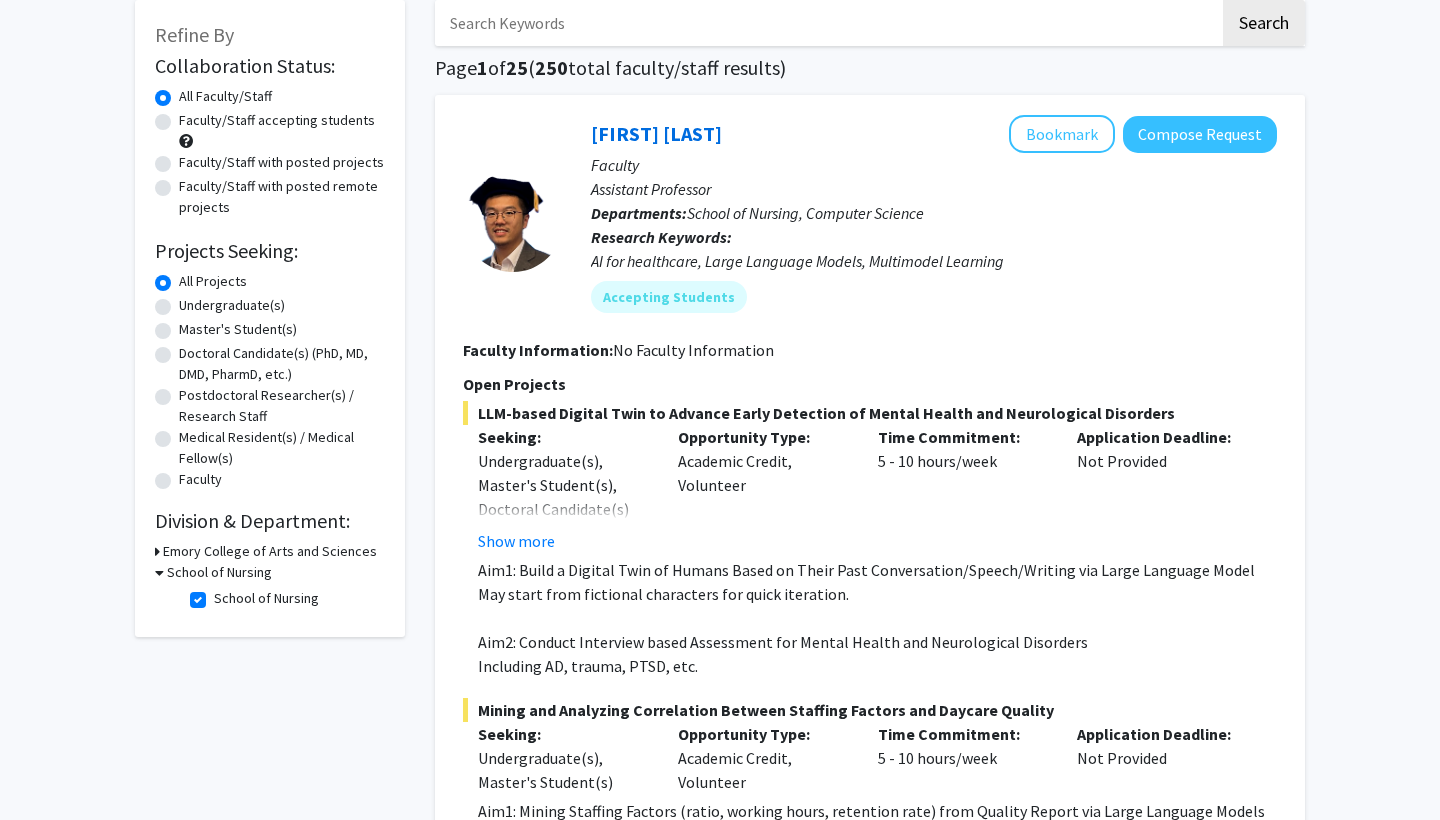 click on "School of Nursing" 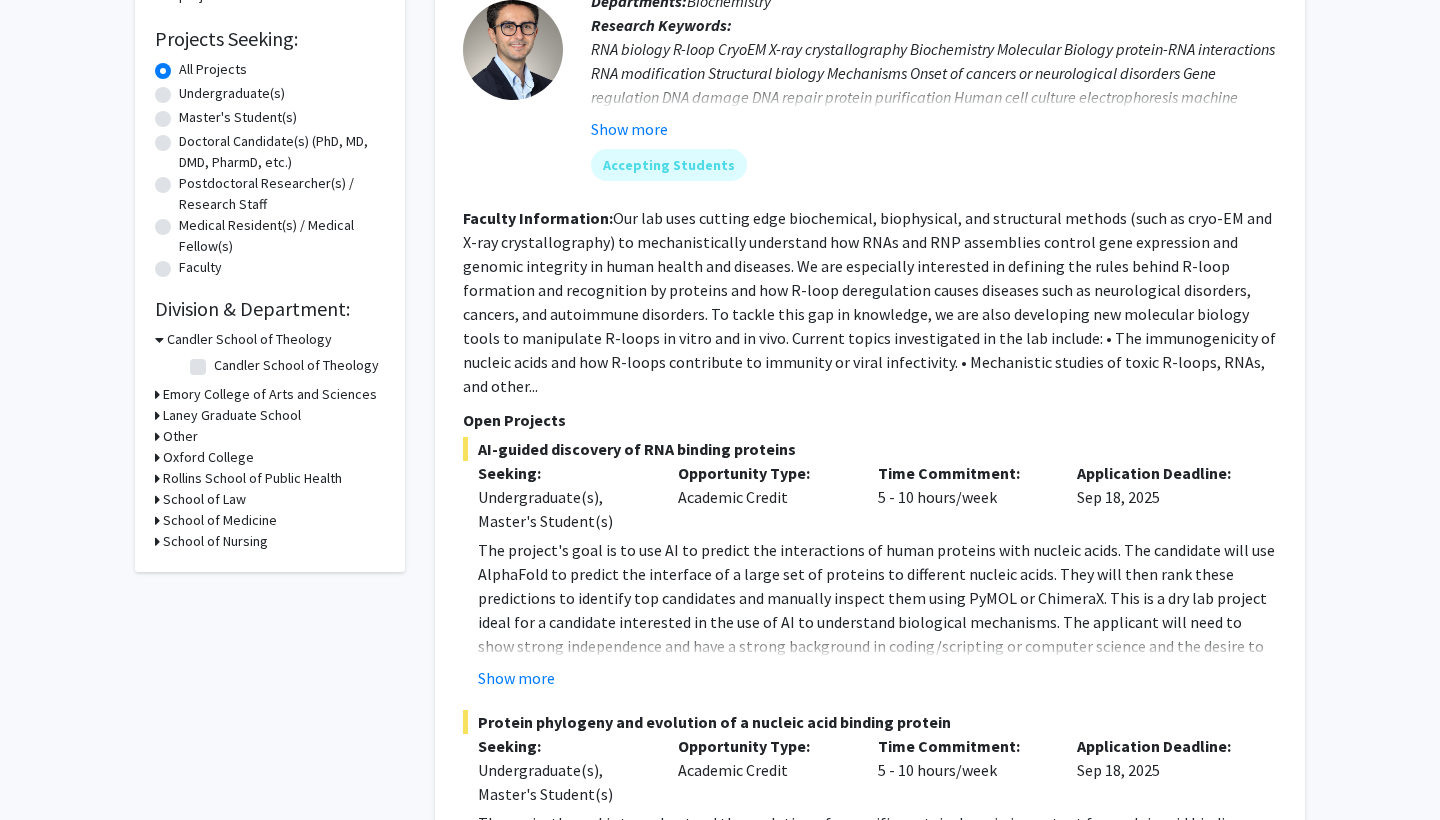 scroll, scrollTop: 354, scrollLeft: 0, axis: vertical 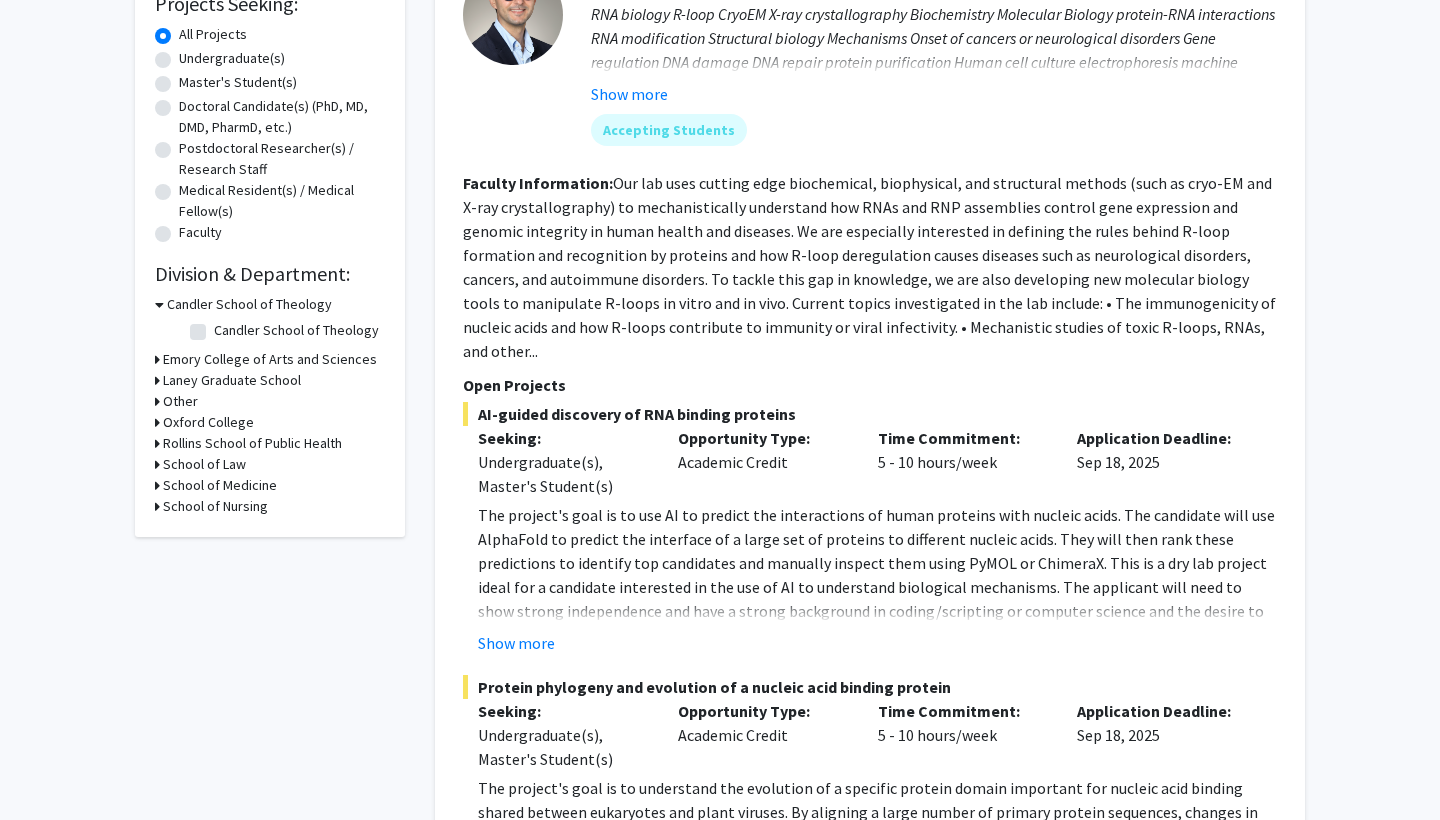 click on "School of Medicine" at bounding box center (220, 485) 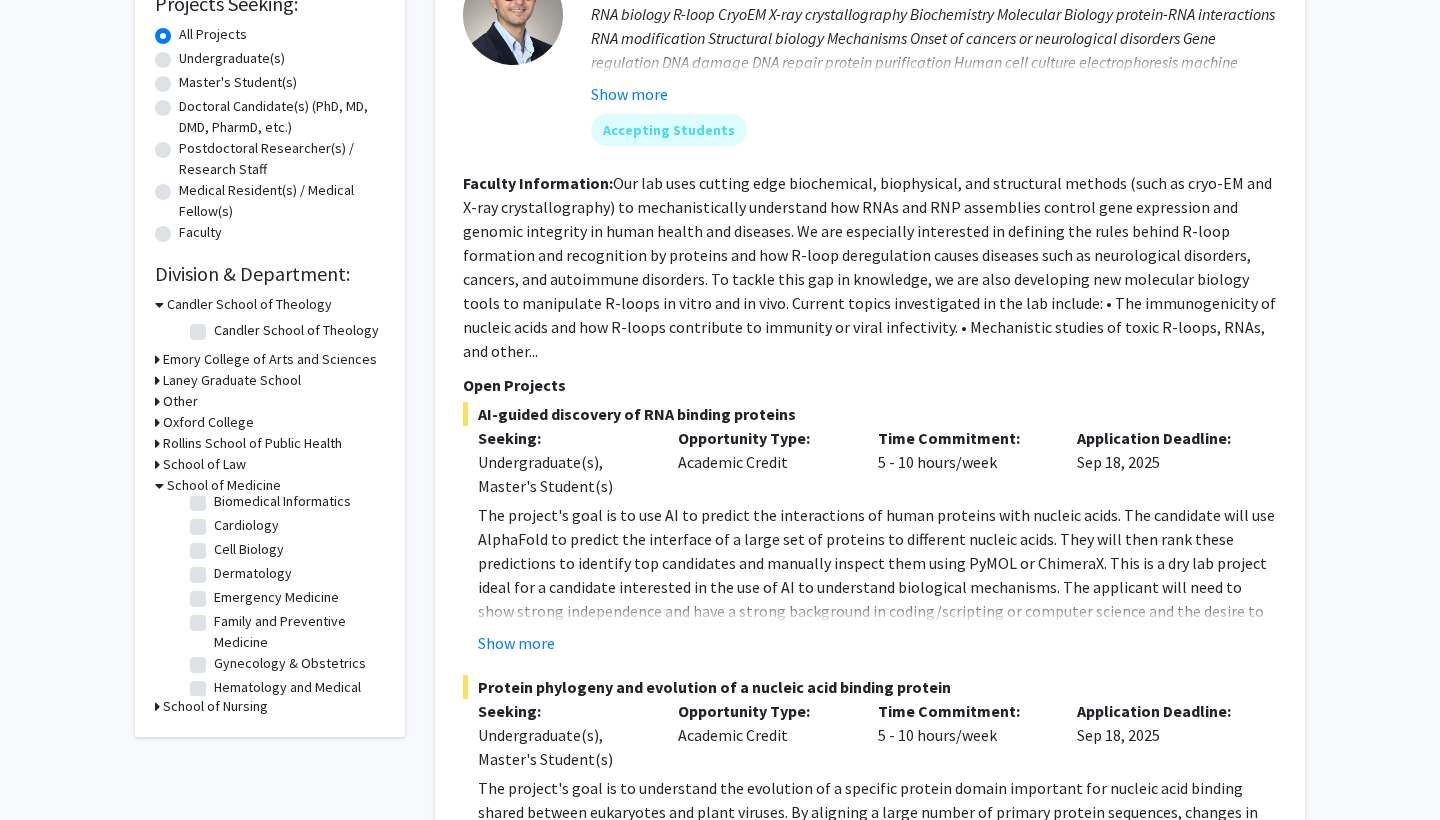 scroll, scrollTop: 93, scrollLeft: 0, axis: vertical 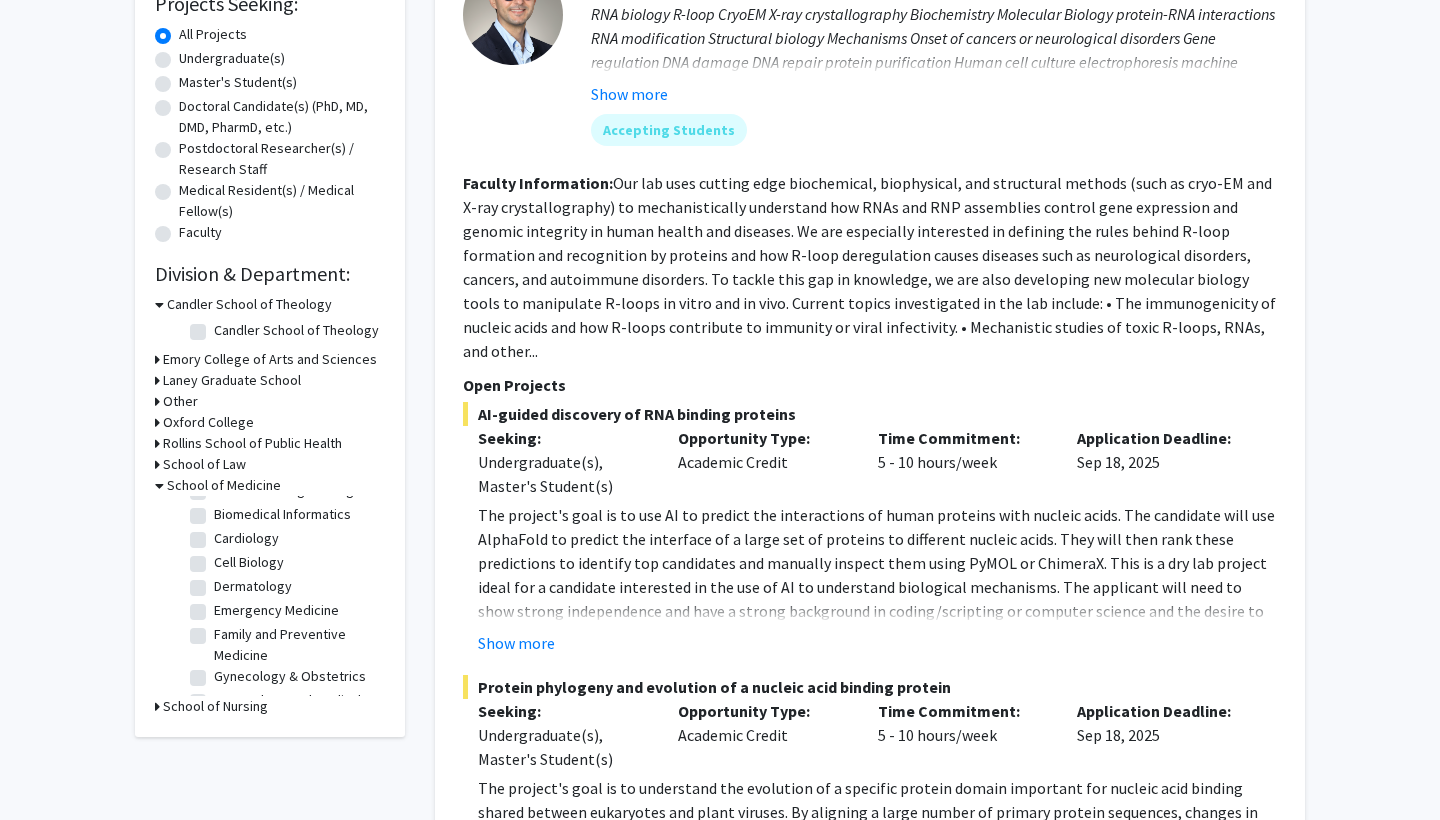 click on "Cell Biology Cell Biology" 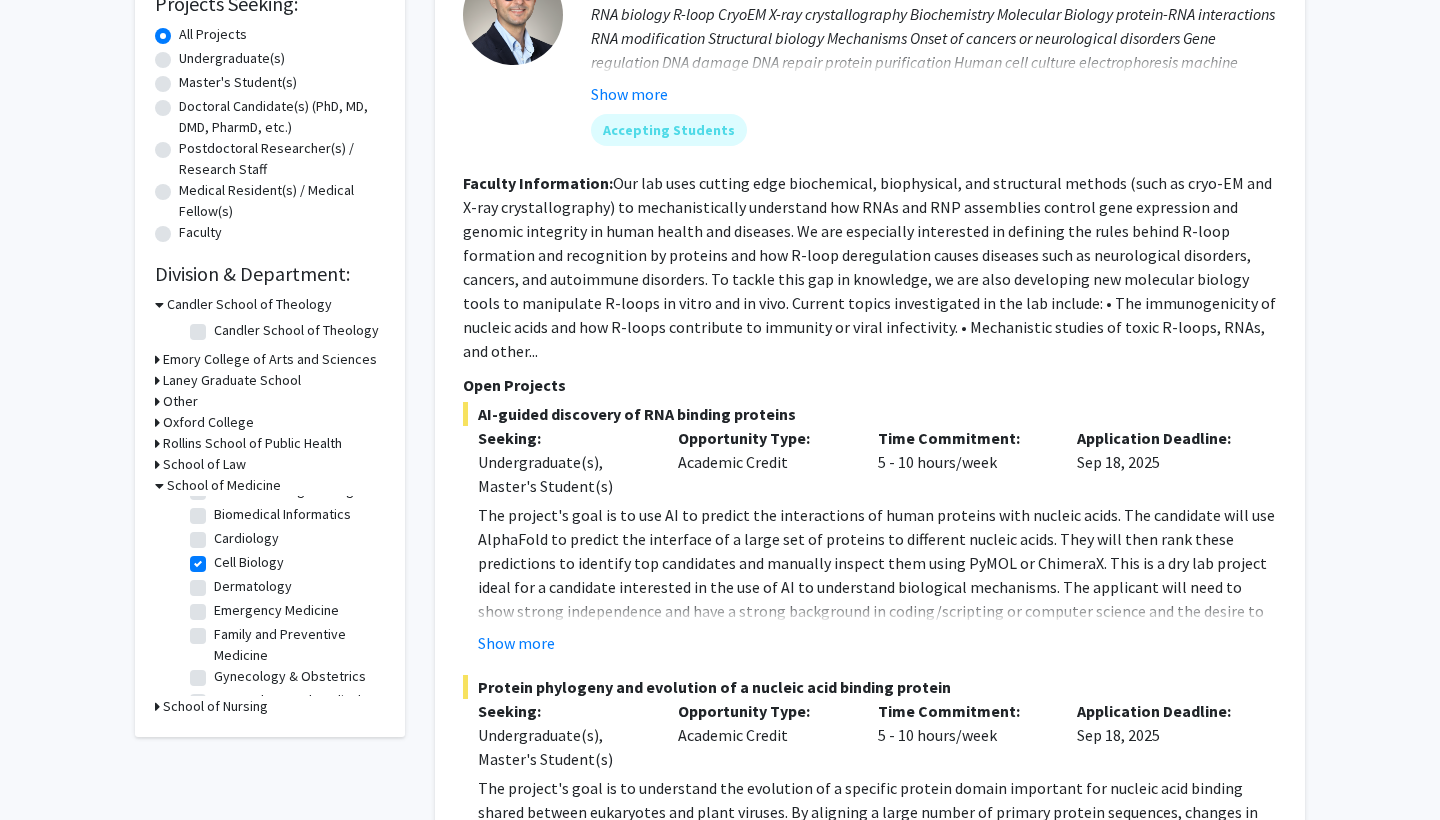 checkbox on "true" 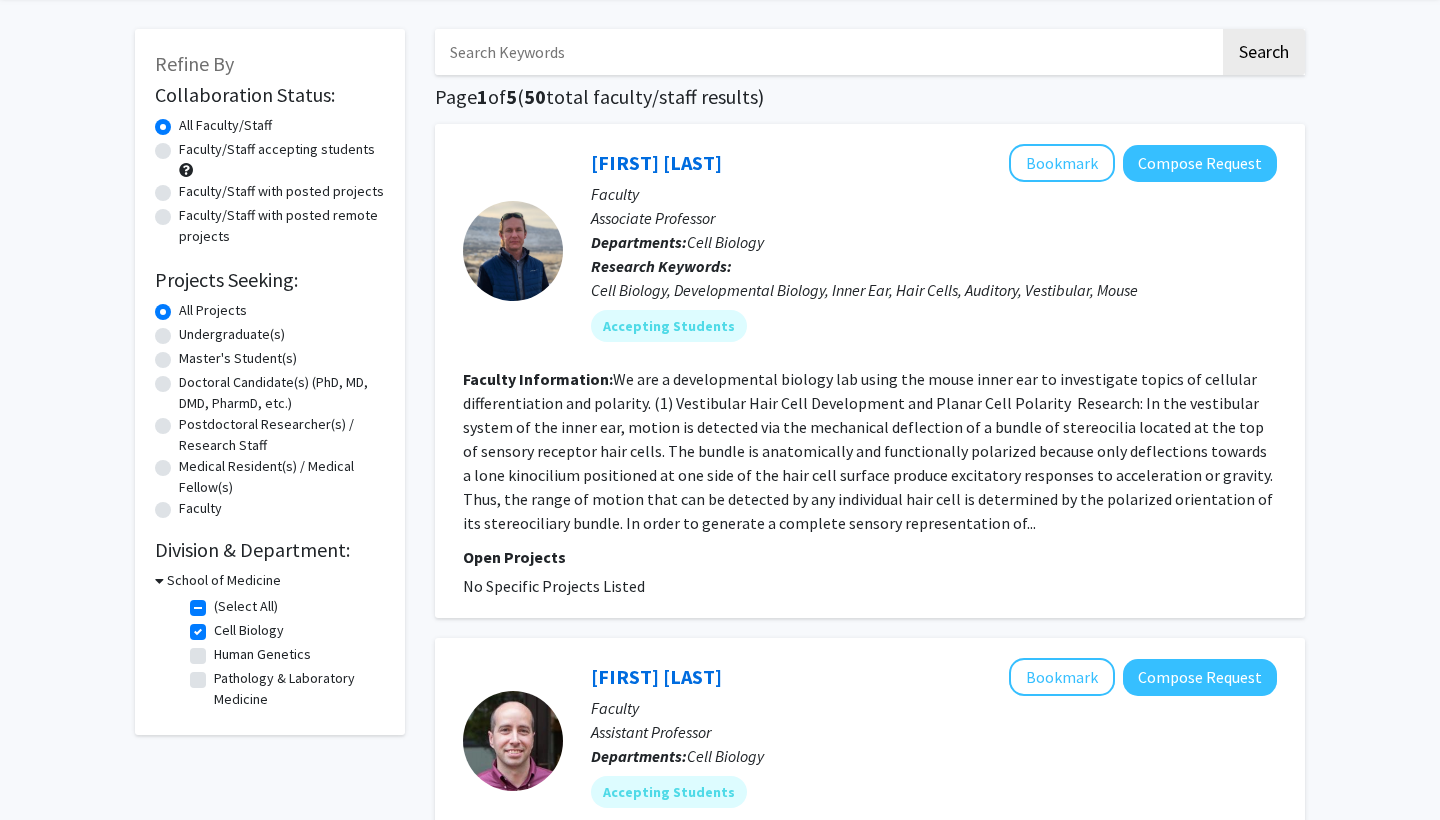 scroll, scrollTop: 94, scrollLeft: 0, axis: vertical 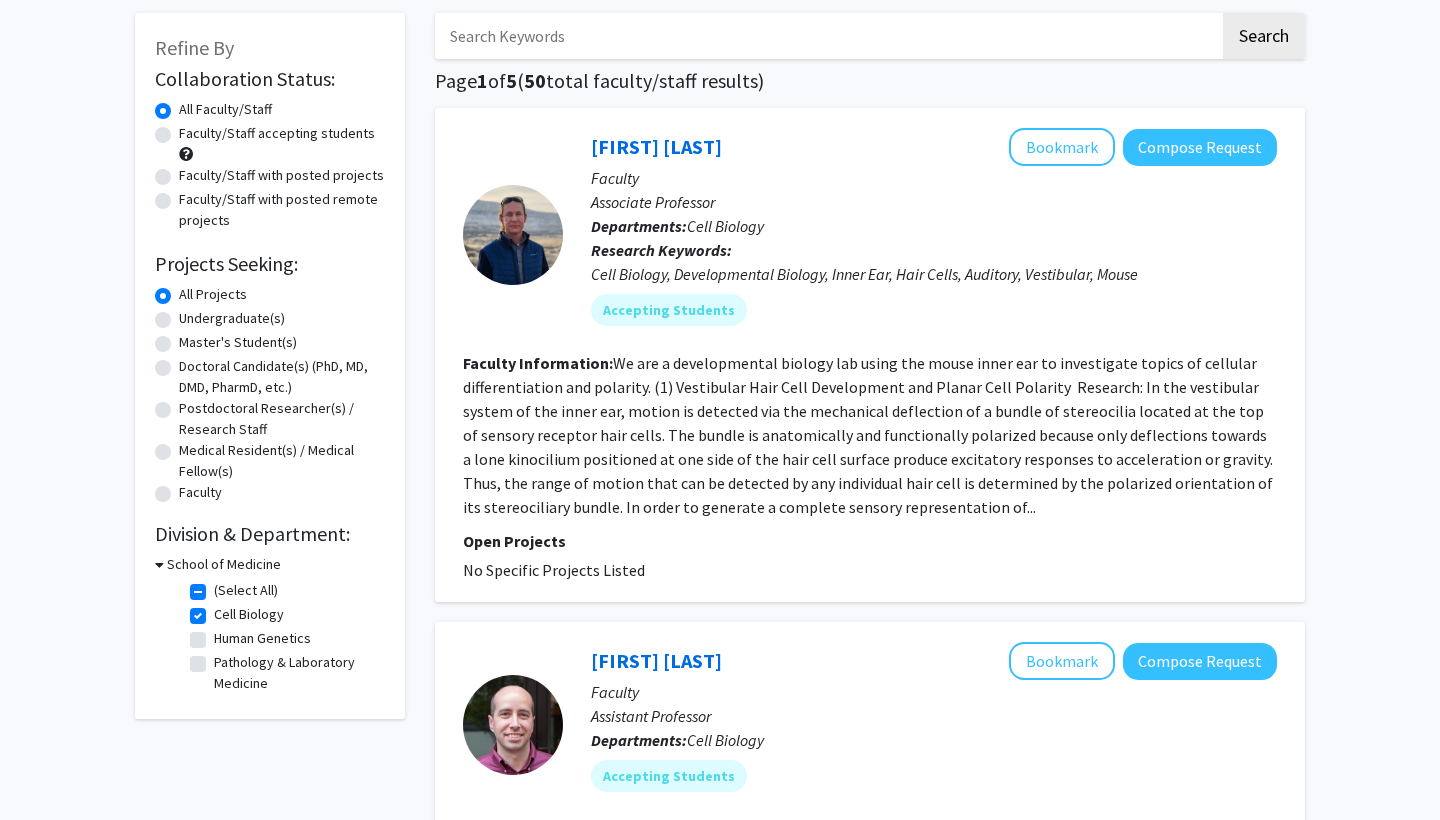 click on "Cell Biology" 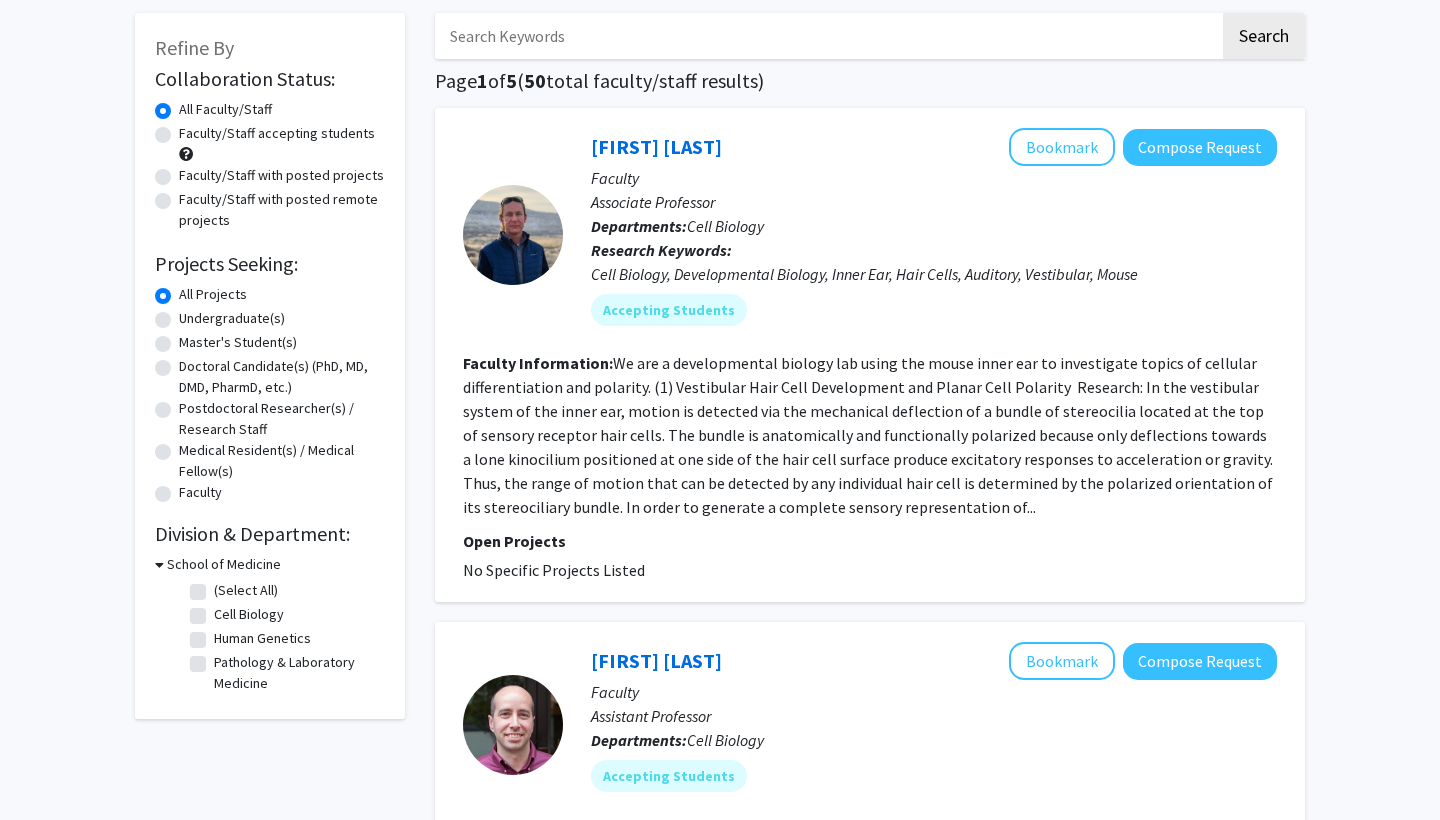 checkbox on "false" 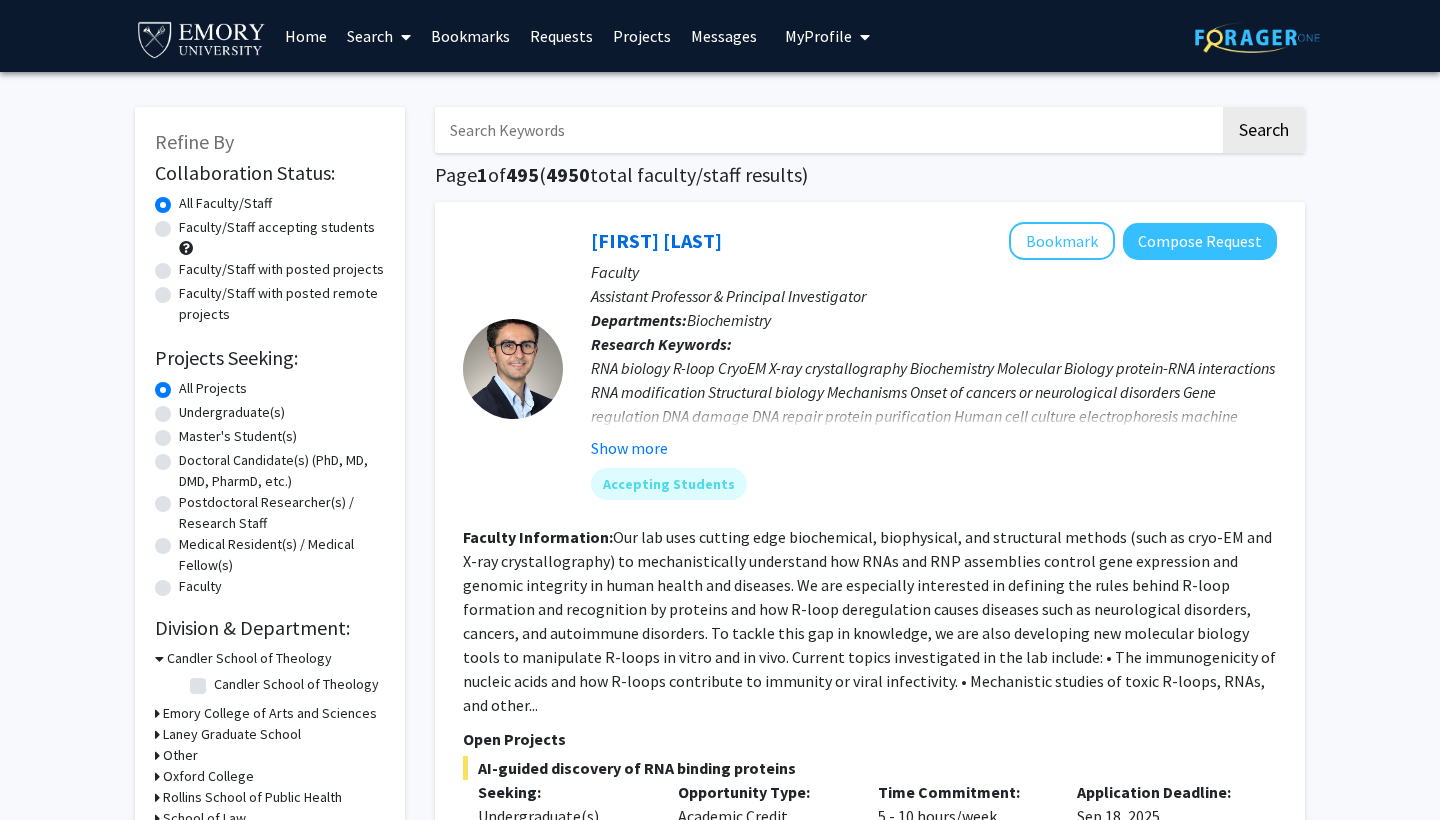 click on "Candler School of Theology" at bounding box center [249, 658] 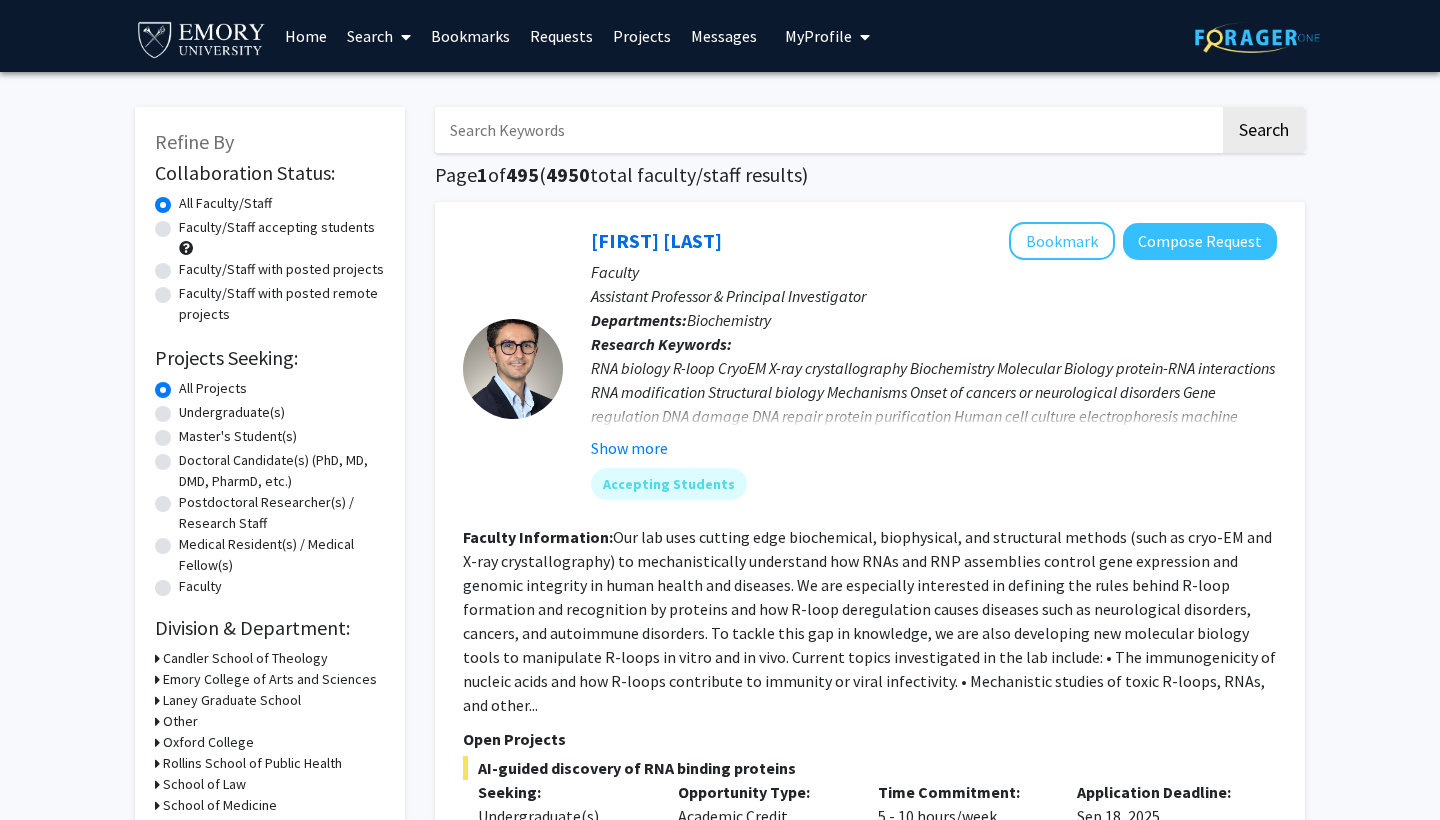 click on "Faculty/Staff accepting students" 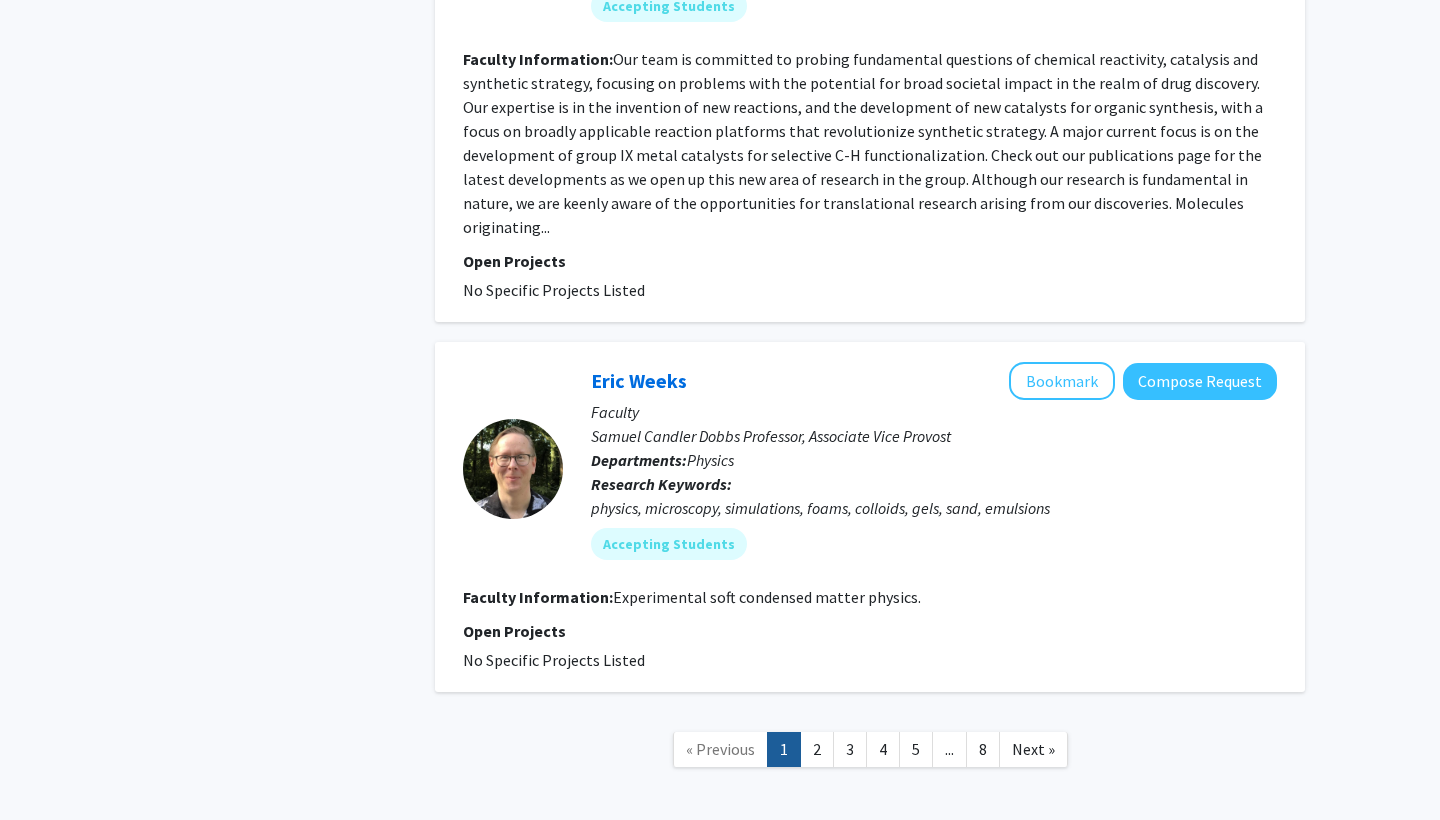 scroll, scrollTop: 6490, scrollLeft: 0, axis: vertical 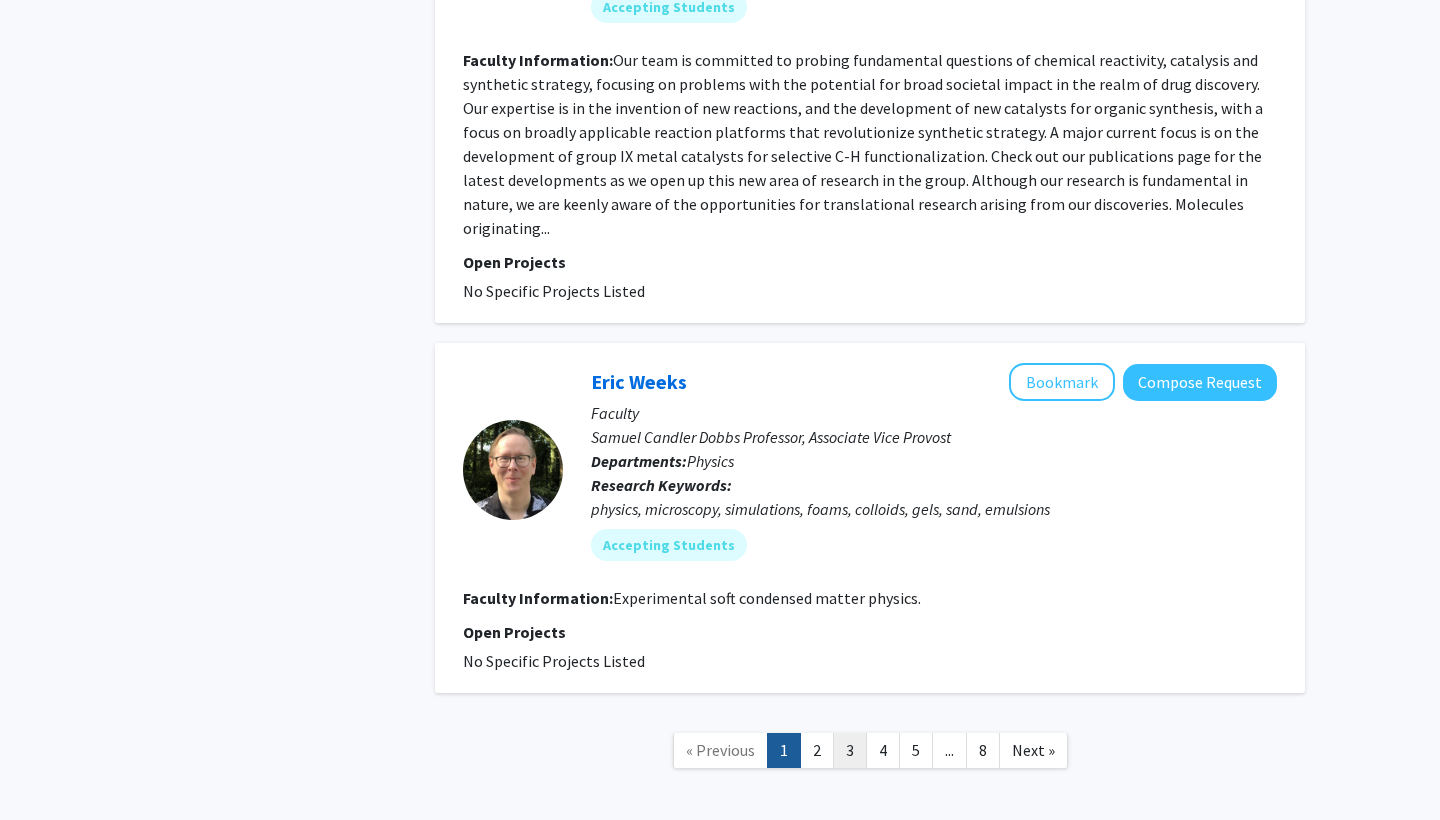 click on "3" 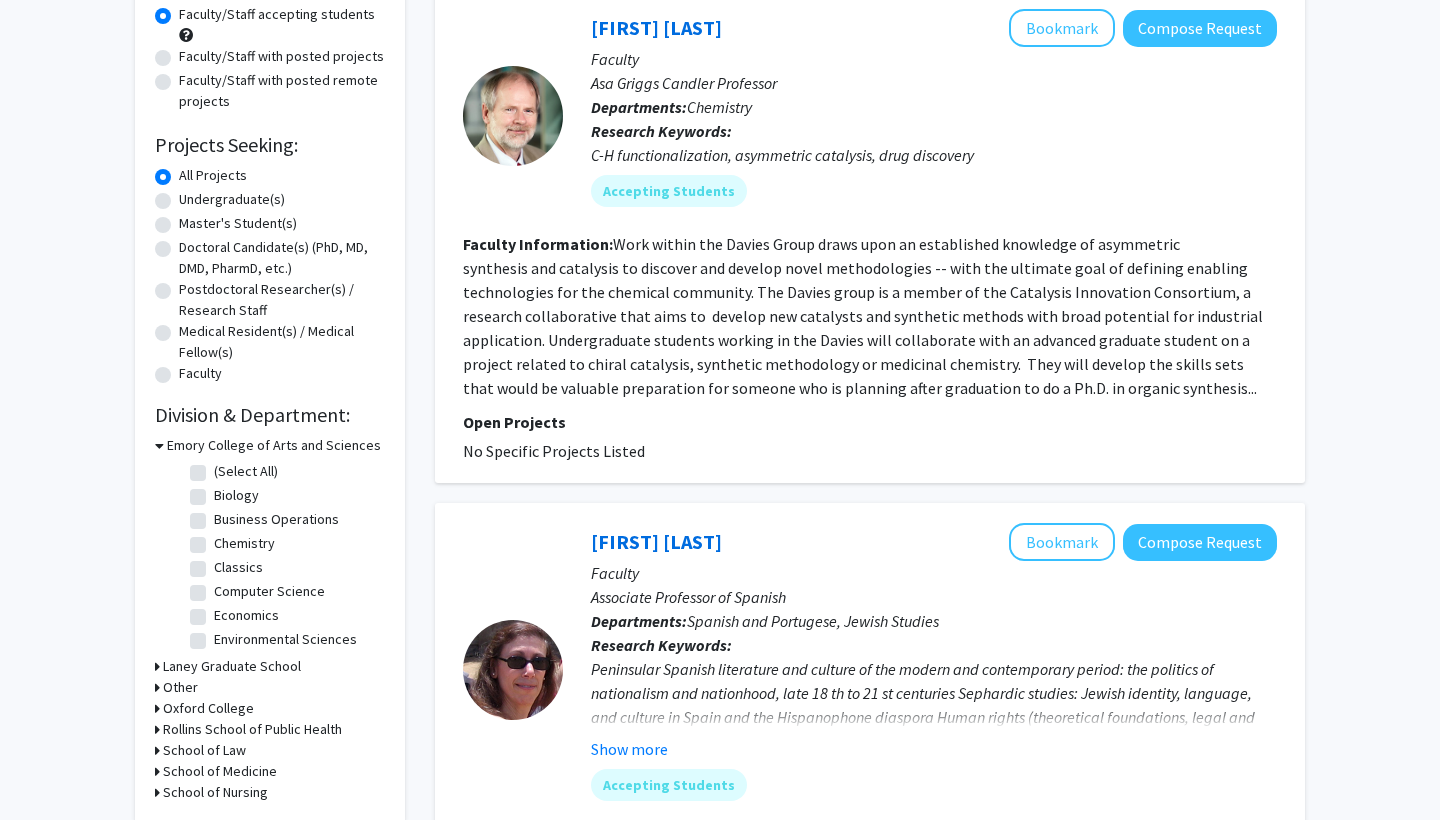 scroll, scrollTop: 72, scrollLeft: 0, axis: vertical 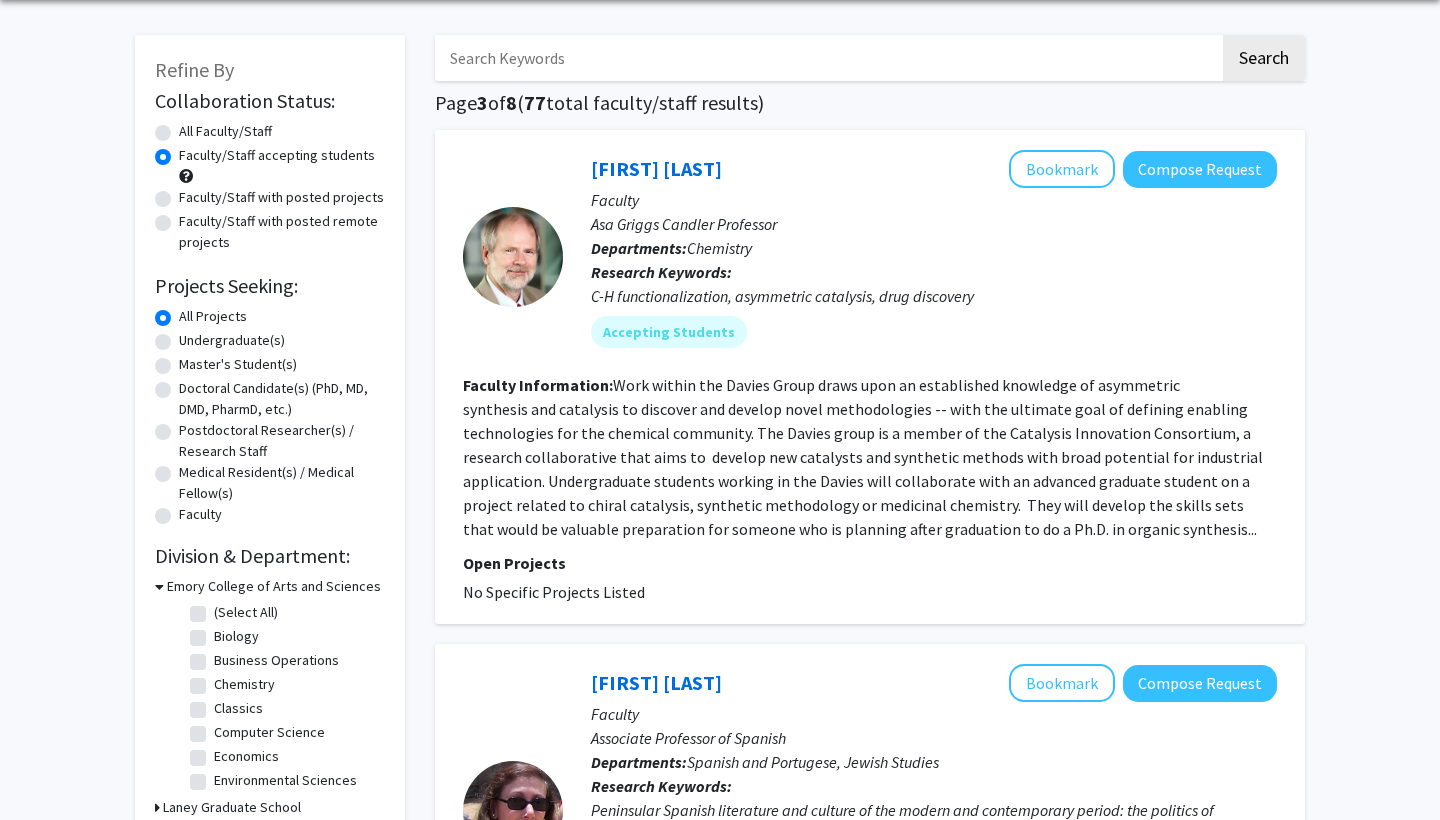 click on "Faculty/Staff with posted projects" 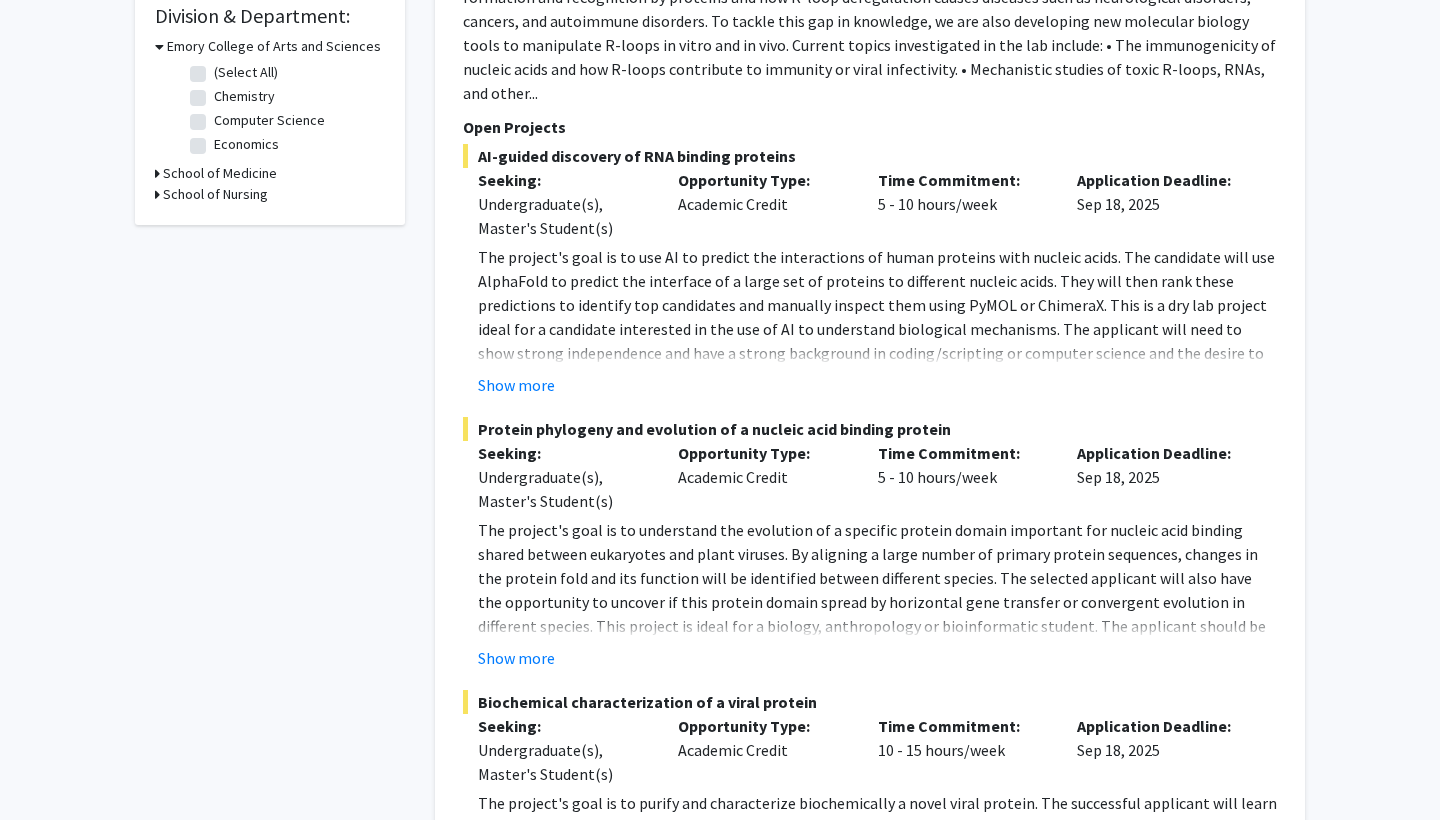 scroll, scrollTop: 617, scrollLeft: 0, axis: vertical 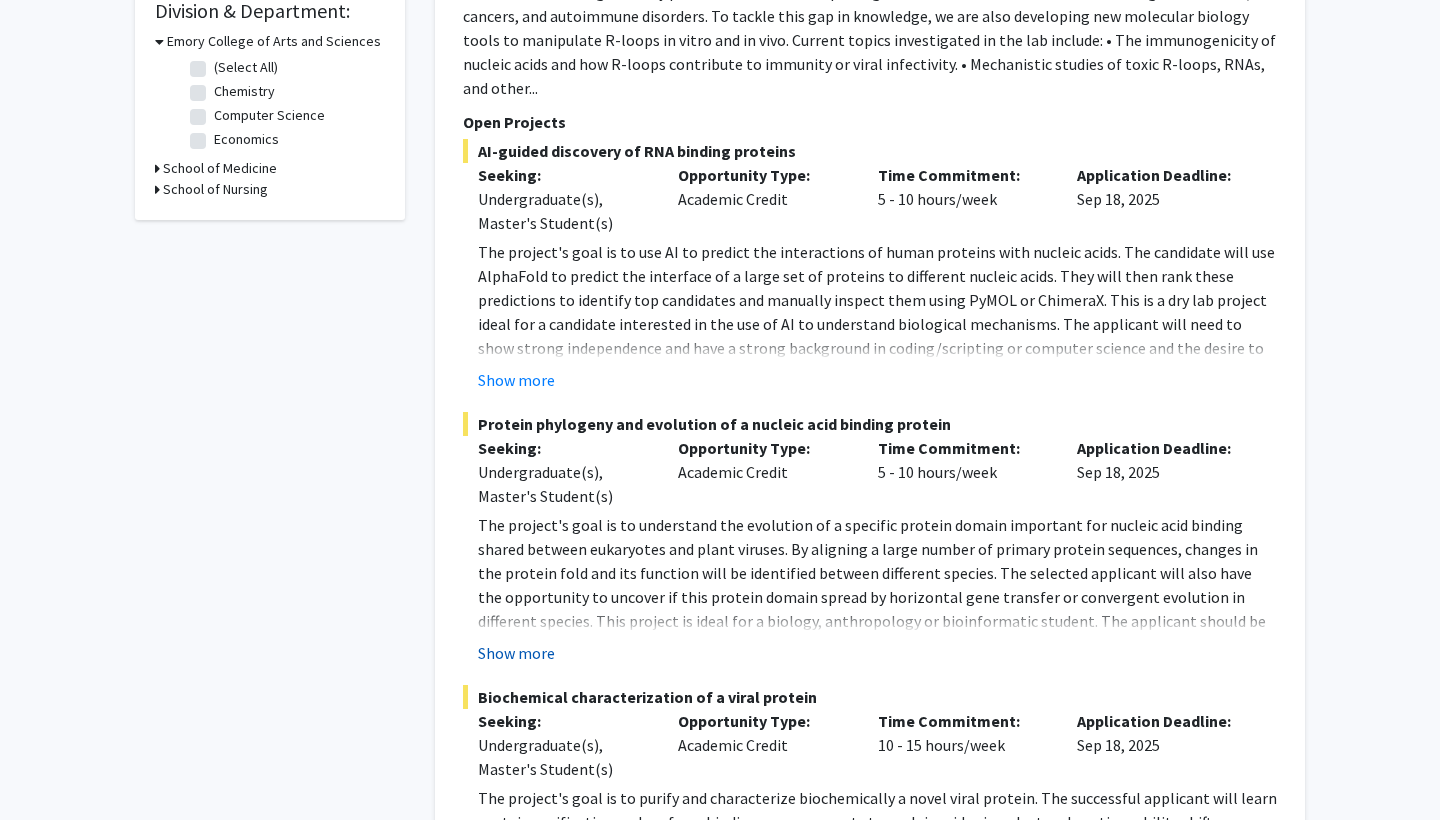 click on "Show more" 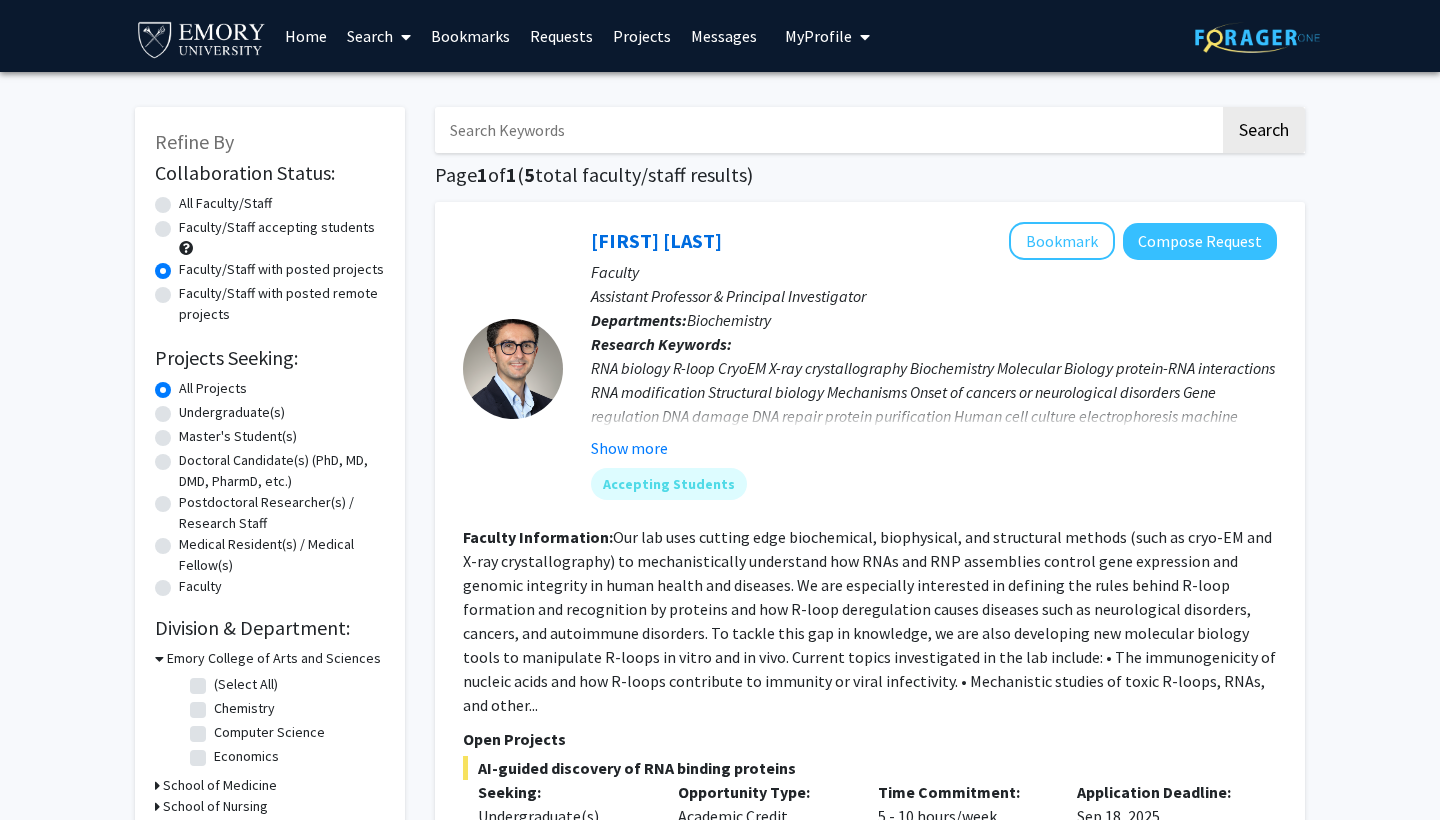 scroll, scrollTop: 0, scrollLeft: 0, axis: both 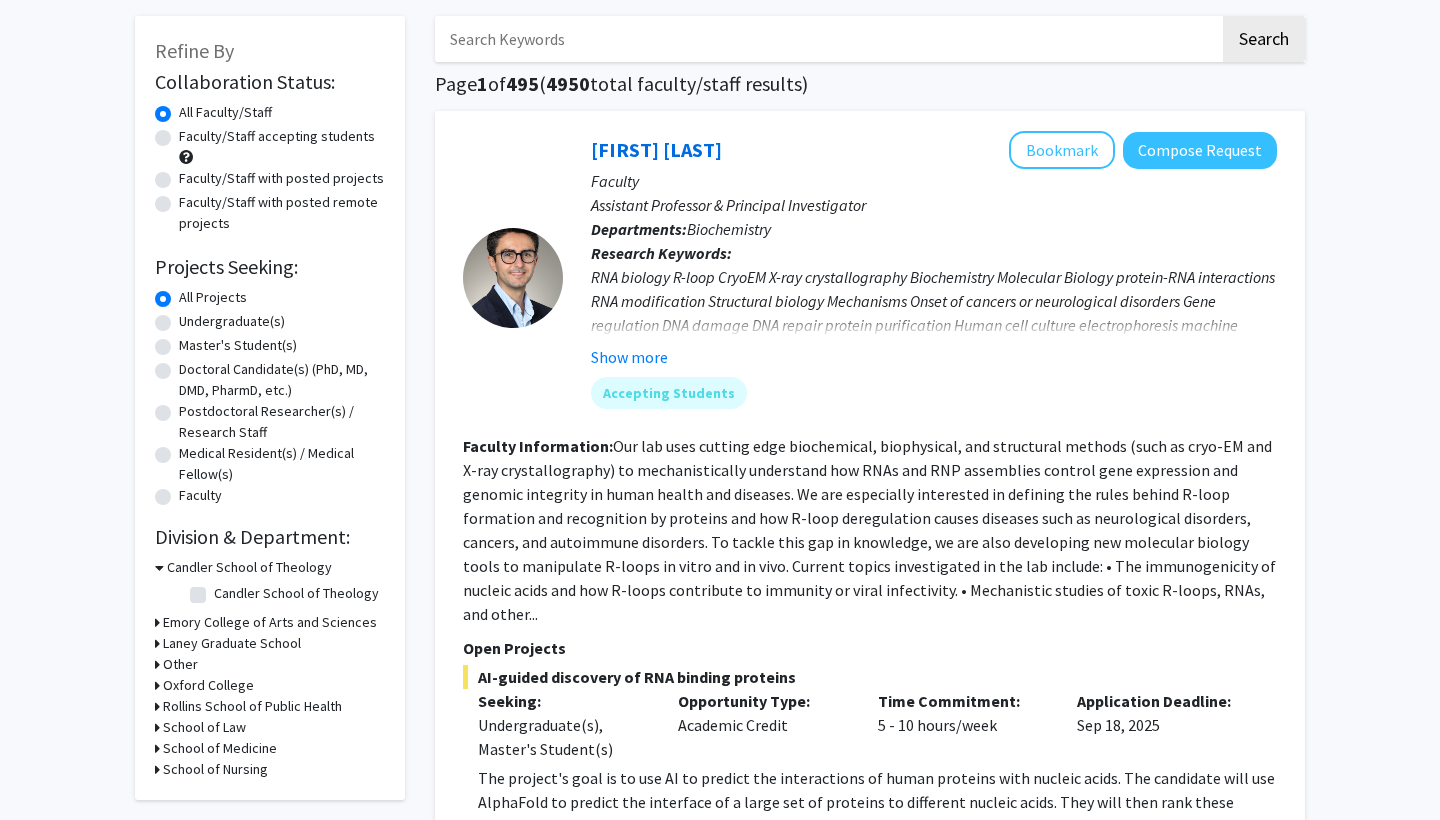 click on "Undergraduate(s)" 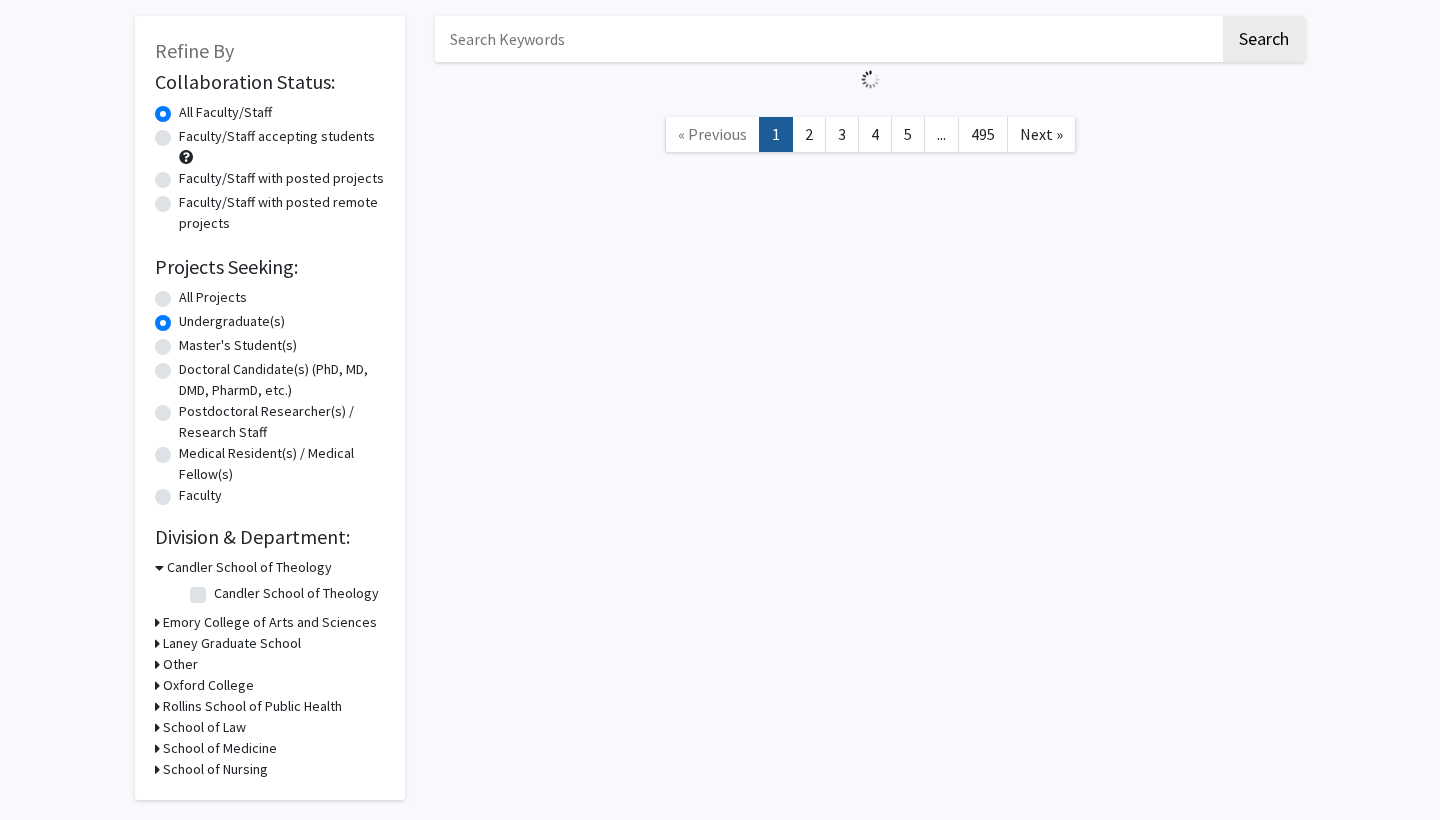 scroll, scrollTop: 0, scrollLeft: 0, axis: both 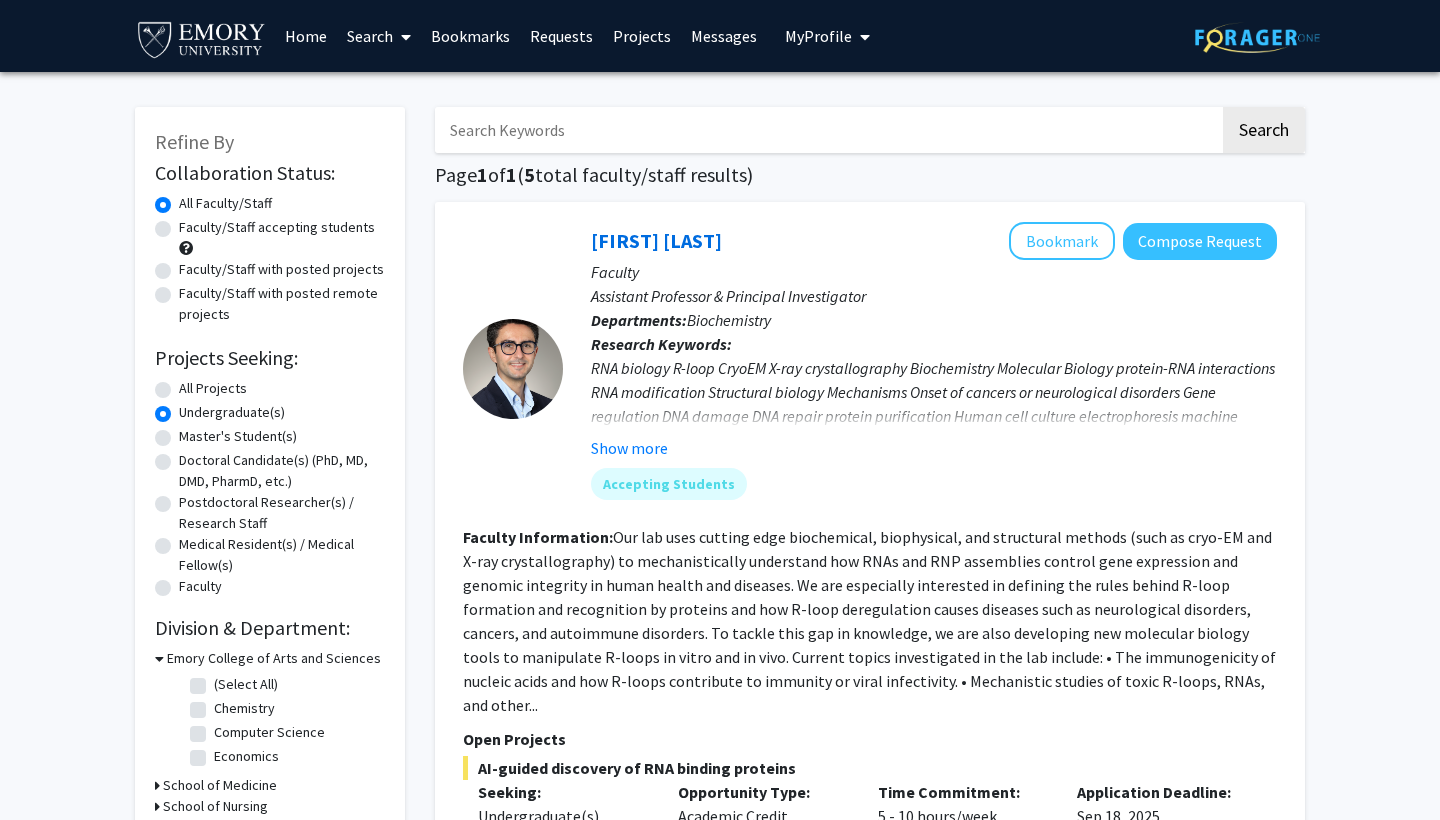 click on "All Projects" 